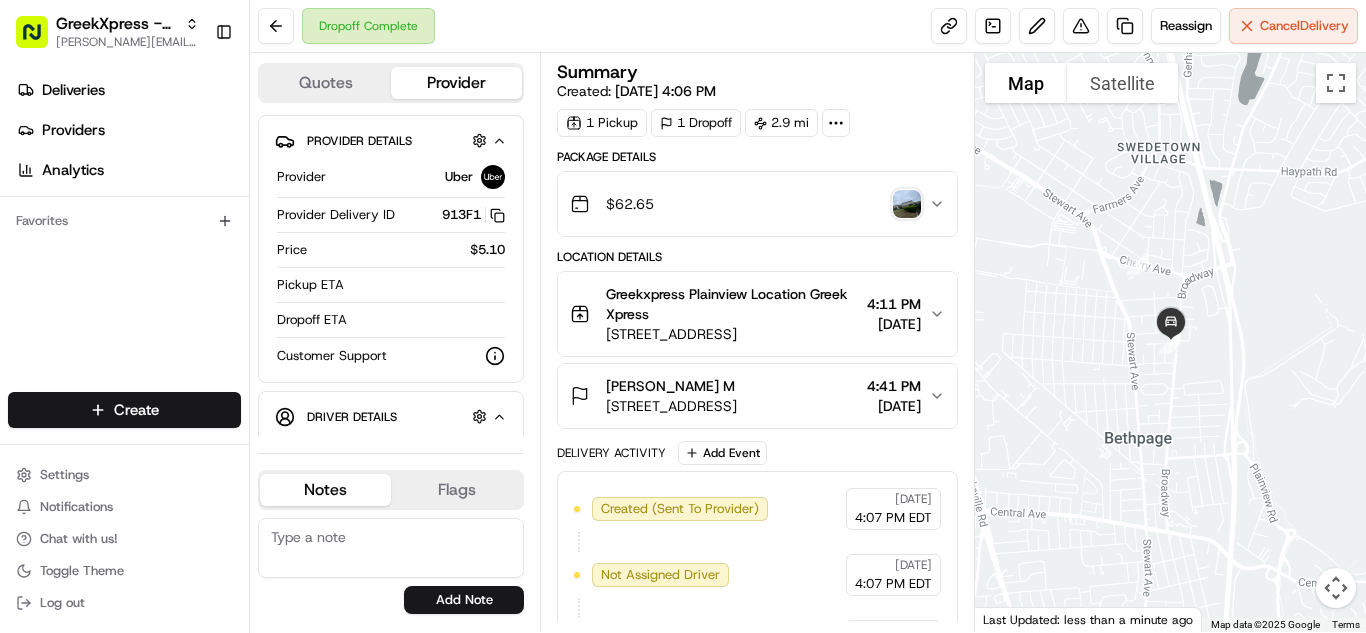 scroll, scrollTop: 0, scrollLeft: 0, axis: both 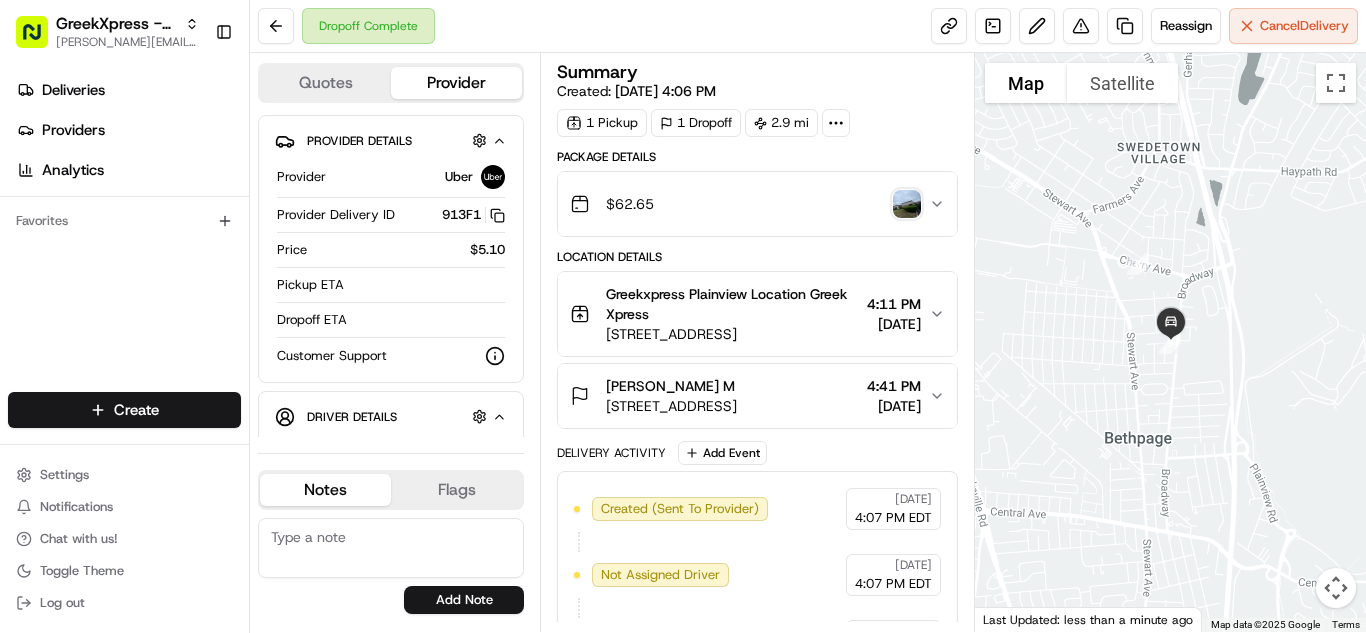 click on "Deliveries Providers Analytics Favorites" at bounding box center (124, 236) 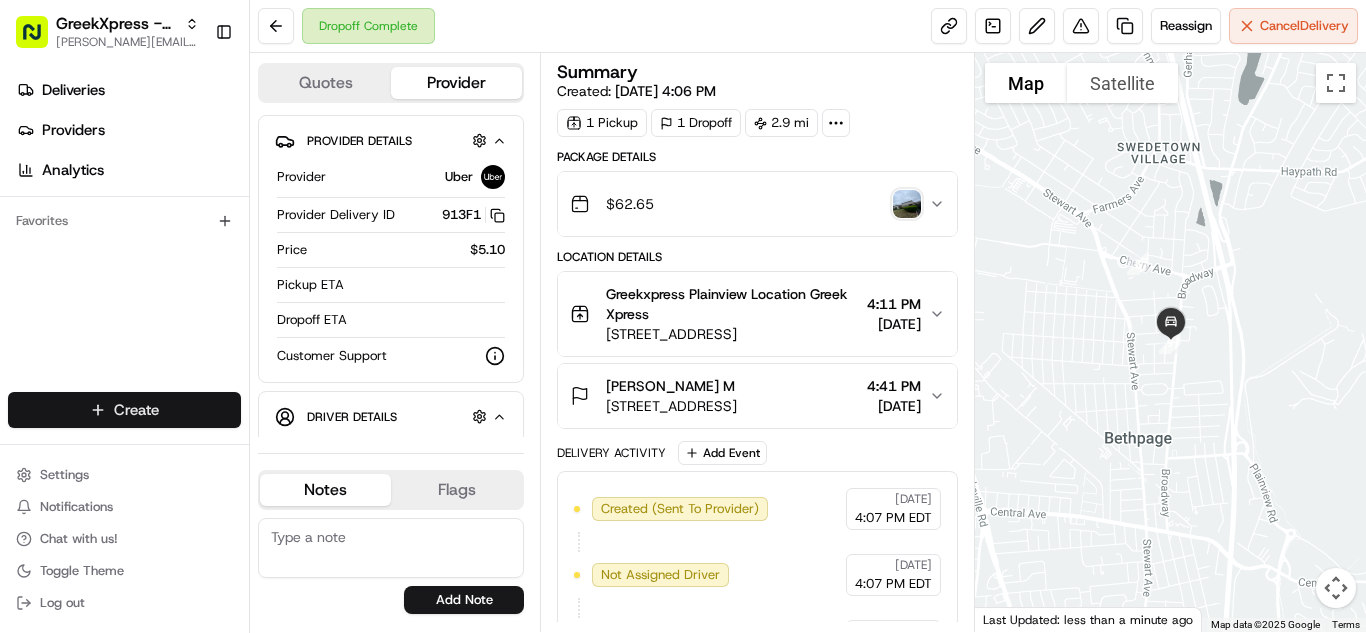 click on "GreekXpress - Plainview [EMAIL_ADDRESS][DOMAIN_NAME] Toggle Sidebar Deliveries Providers Analytics Favorites Main Menu Members & Organization Organization Users Roles Preferences Customization Tracking Orchestration Automations Dispatch Strategy Locations Pickup Locations Dropoff Locations Billing Billing Refund Requests Integrations Notification Triggers Webhooks API Keys Request Logs Create Settings Notifications Chat with us! Toggle Theme Log out Dropoff Complete Reassign Cancel  Delivery Quotes Provider Provider Details Hidden ( 1 ) Provider Uber   Provider Delivery ID 913F1 Copy  del_PB-JAh0DQWChAKgvhCkT8Q 913F1 Price $5.10 Pickup ETA Dropoff ETA Customer Support Driver Details Hidden ( 7 ) Name [PERSON_NAME] Pickup Phone Number +1 312 766 6835 ext. 20762216 Dropoff Phone Number [PHONE_NUMBER] Tip $3.00 Type bicycle Make Uber Model Bicycle Notes Flags [EMAIL_ADDRESS][DOMAIN_NAME] Add Note [EMAIL_ADDRESS][DOMAIN_NAME] Add Flag Summary Created:   [DATE] 4:06 PM 1   Pickup 1   Dropoff 2.9 mi Package Details $ 62.65" at bounding box center (683, 316) 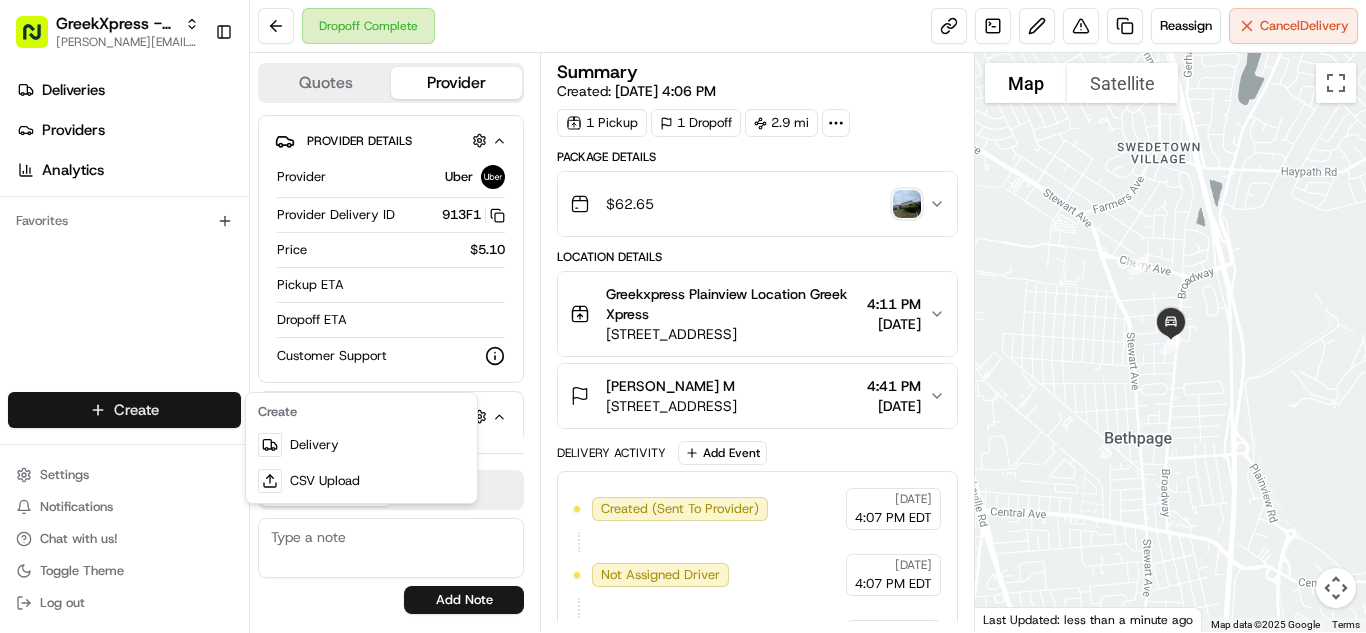click on "Create" at bounding box center [361, 412] 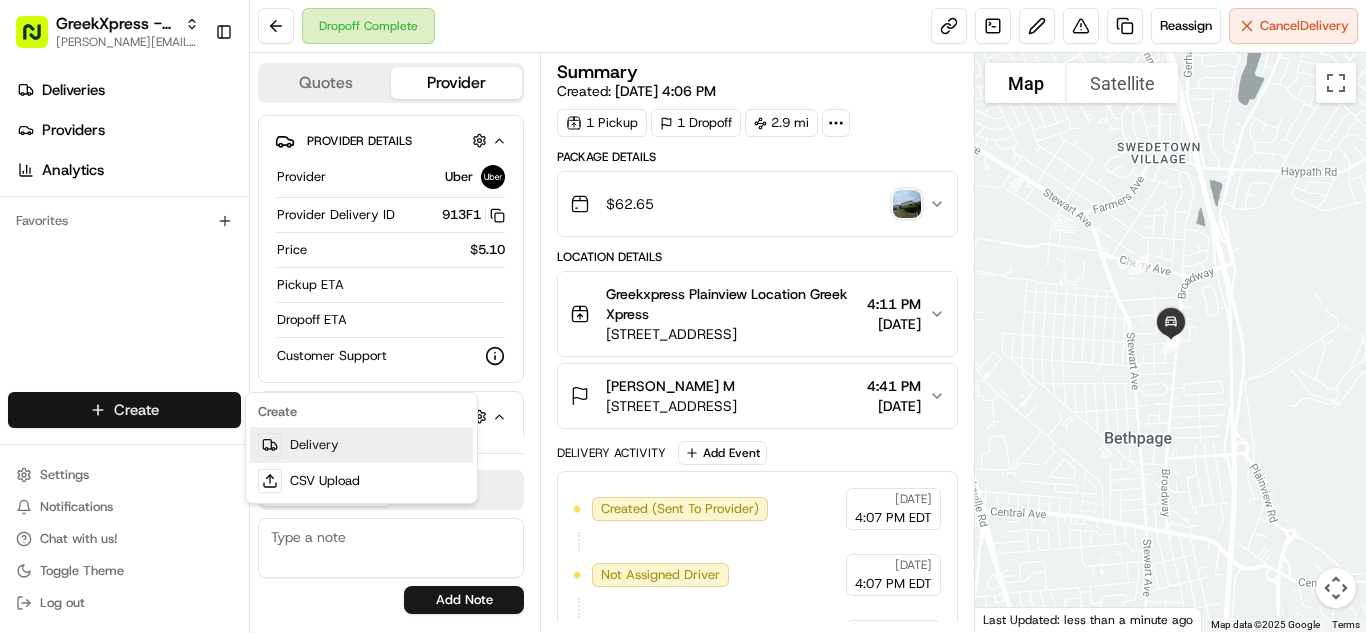click on "Delivery" at bounding box center [361, 445] 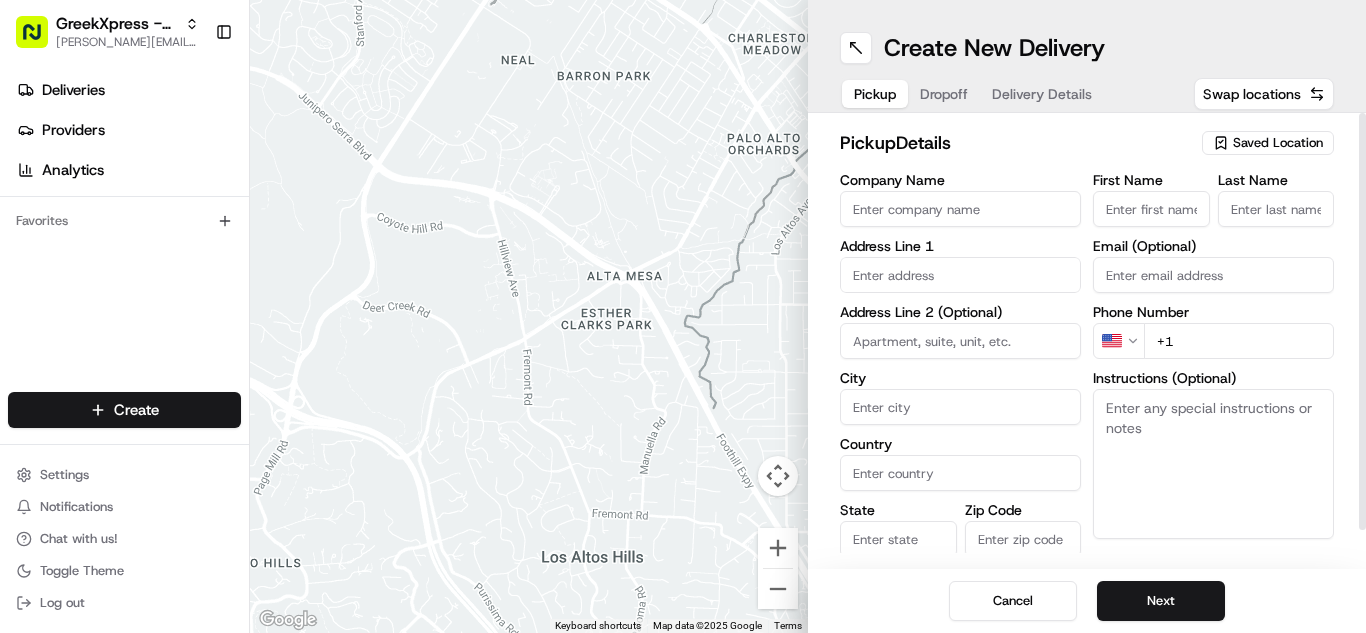 click on "First Name" at bounding box center (1151, 209) 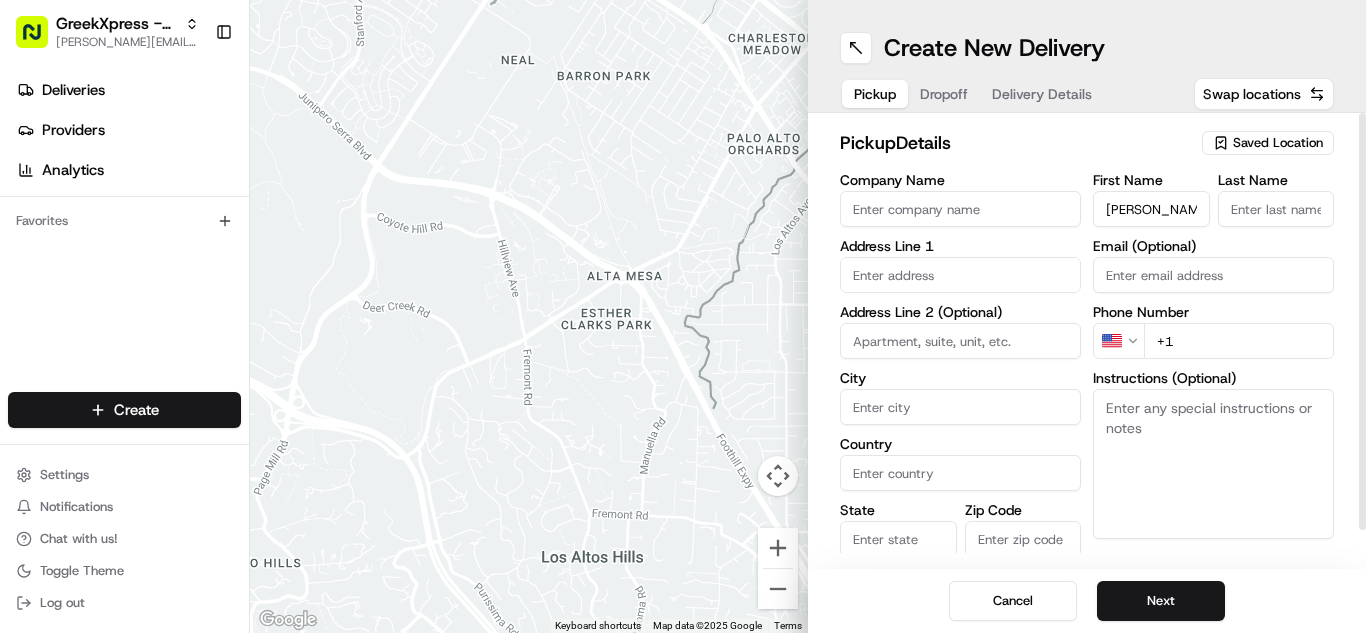 type on "[PERSON_NAME]" 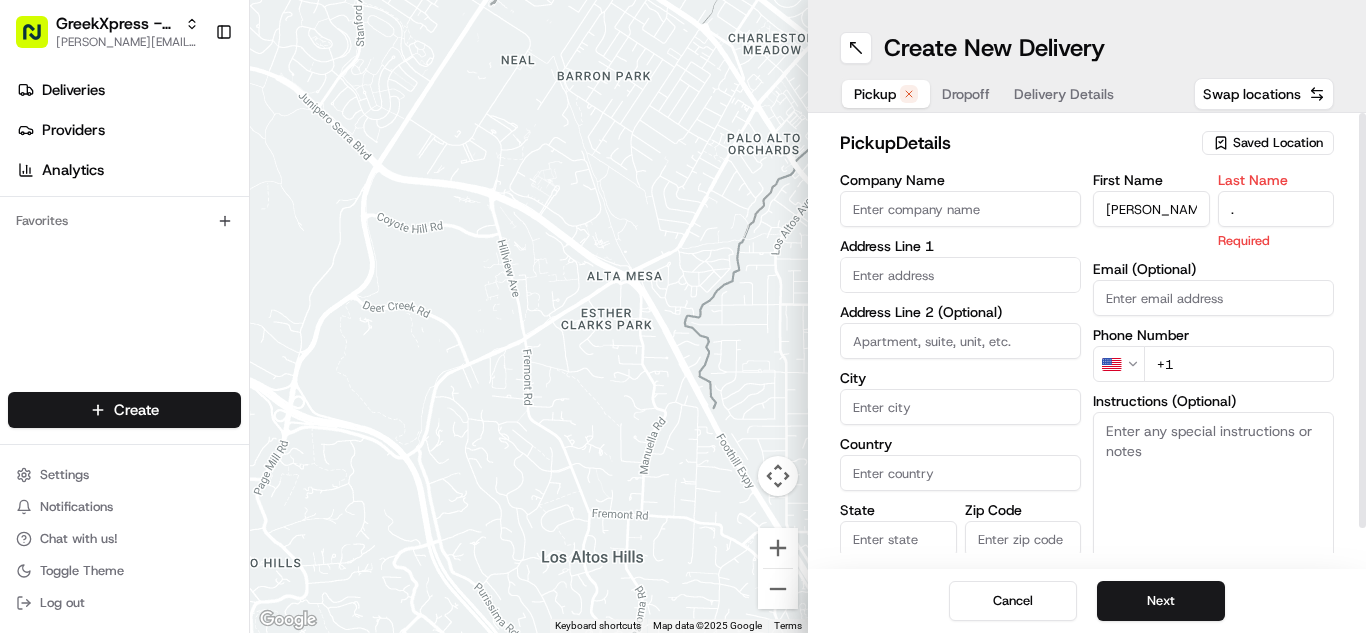 type on "." 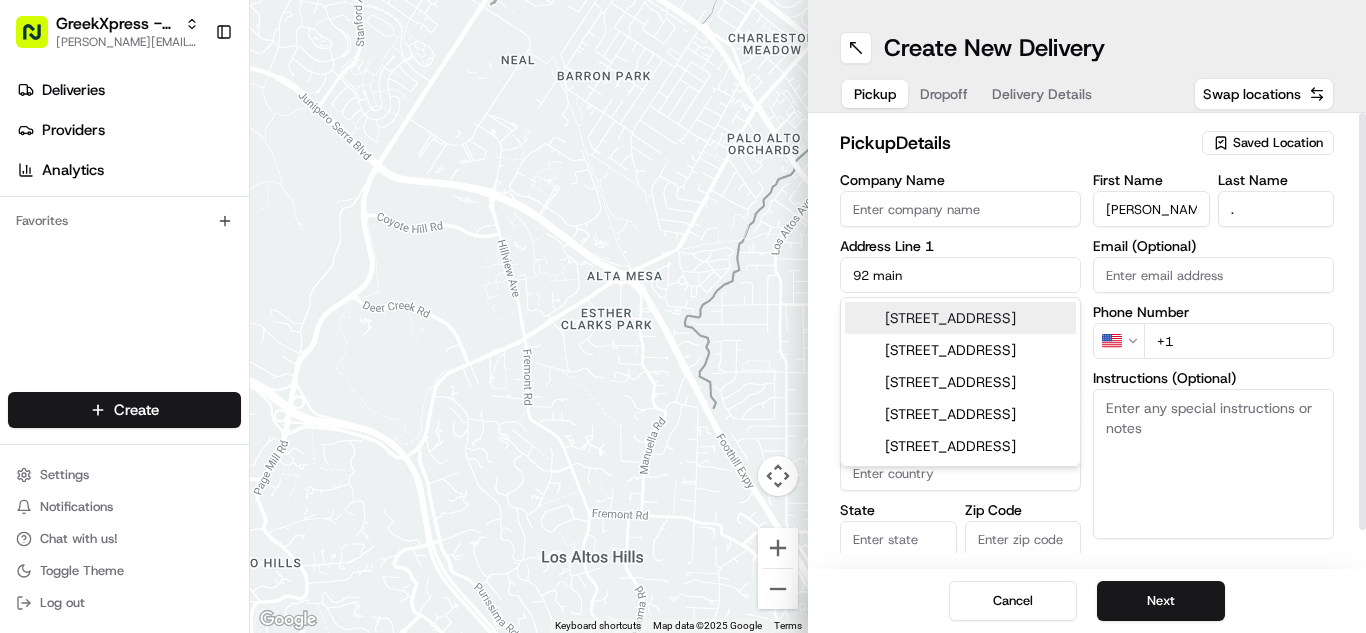 click on "[STREET_ADDRESS]" at bounding box center (960, 318) 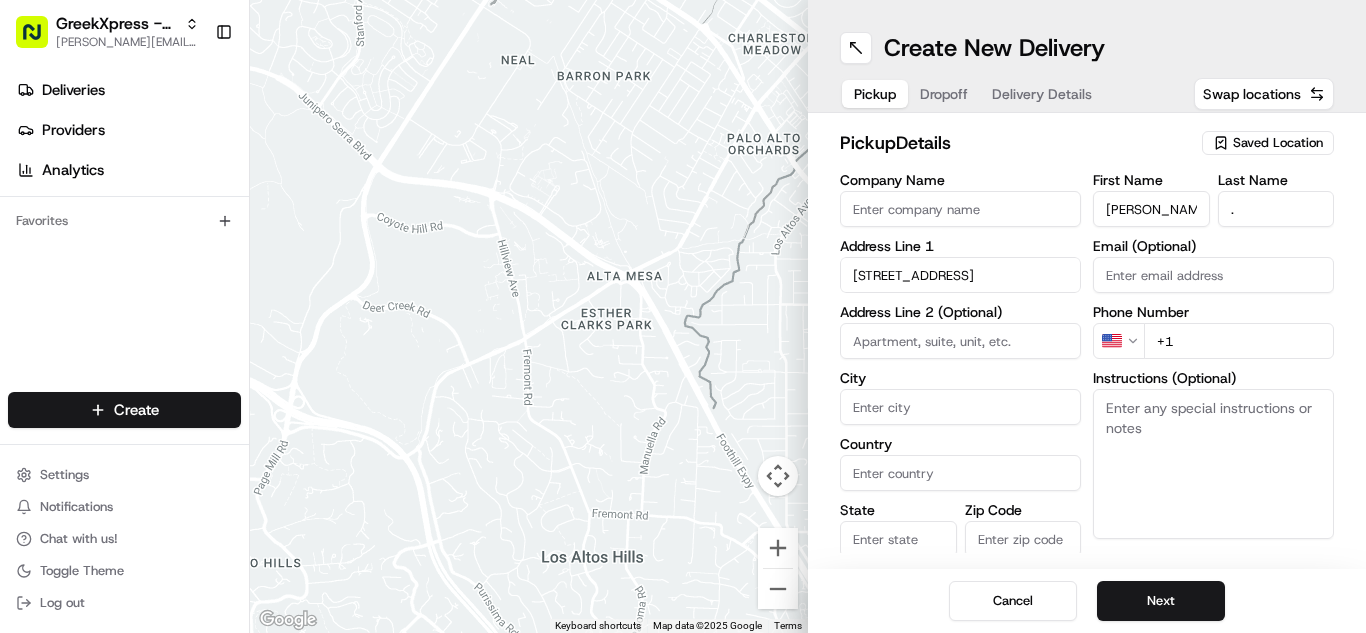 type on "[STREET_ADDRESS]" 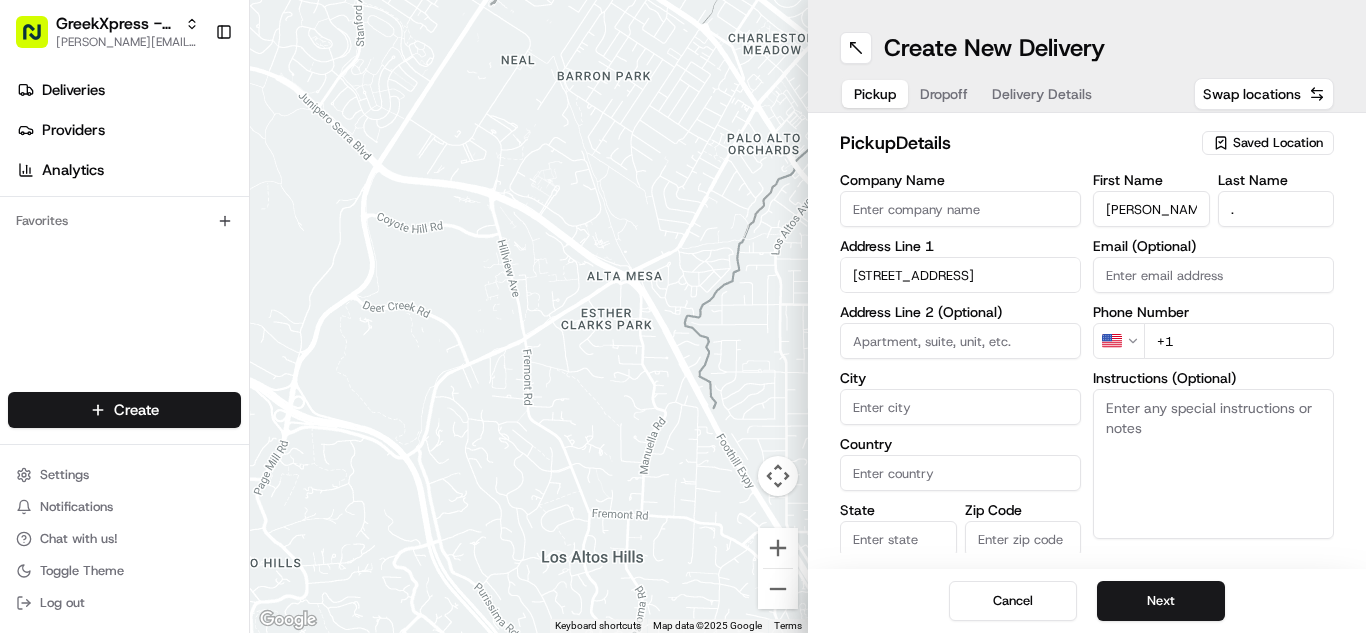 type on "Plainview" 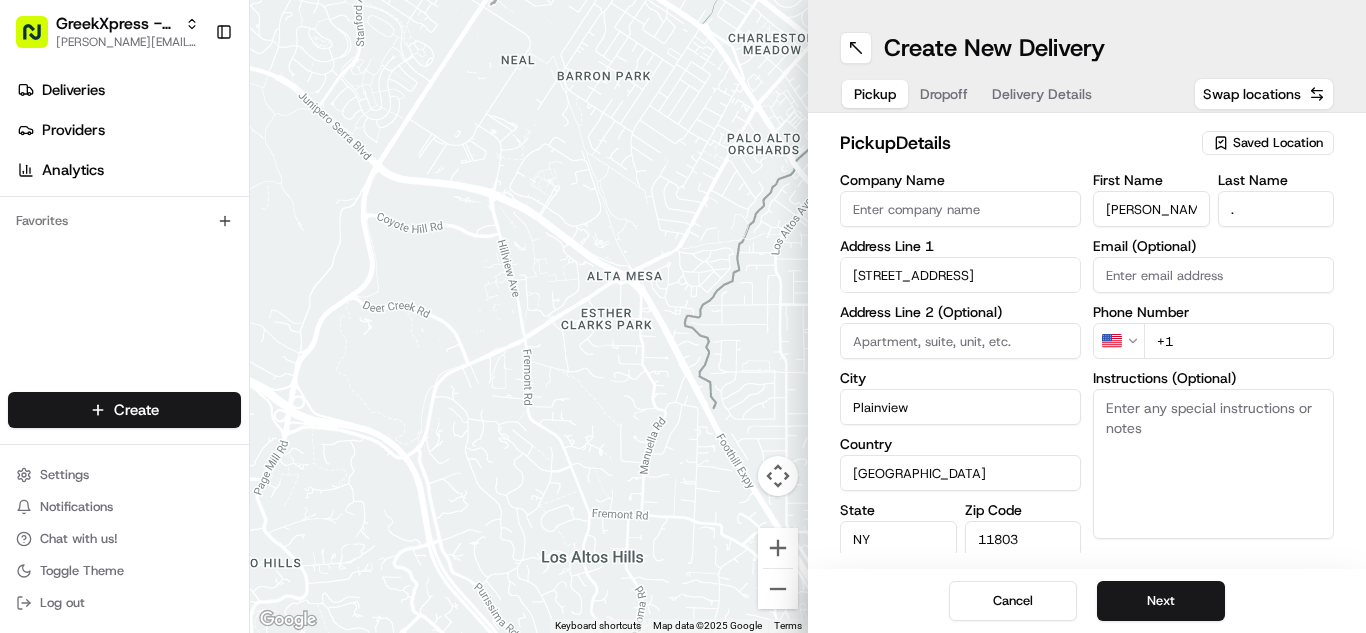 type on "[STREET_ADDRESS]" 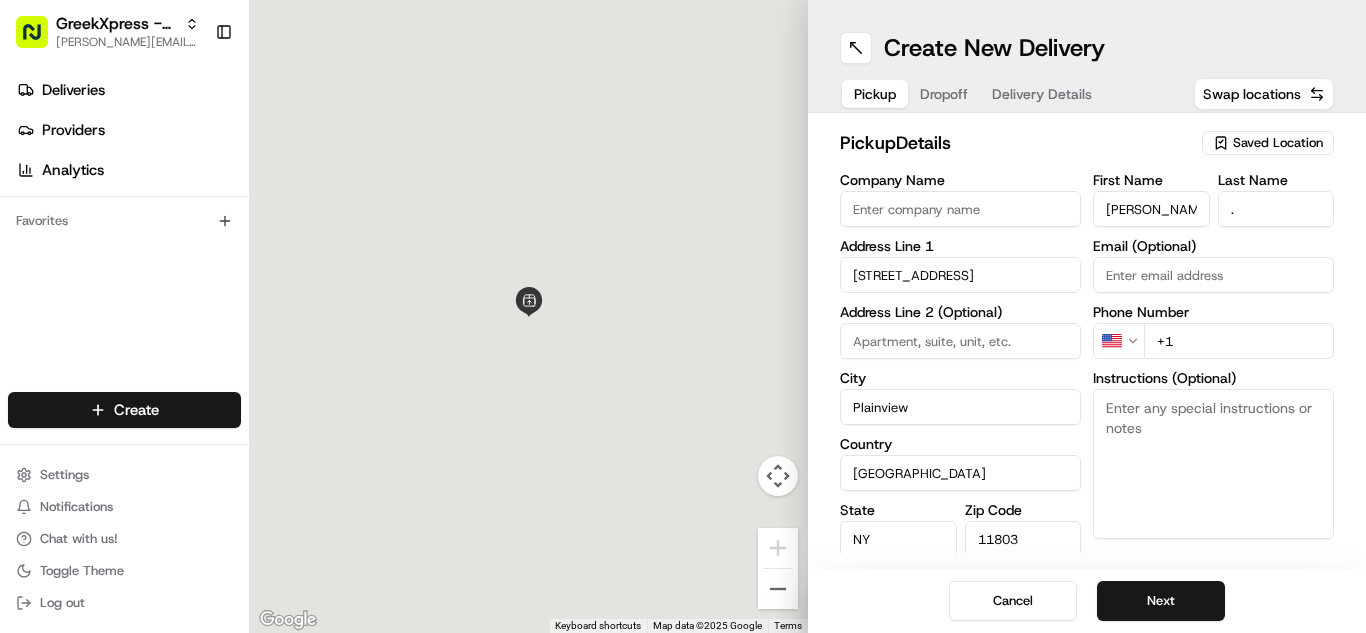click on "+1" at bounding box center (1239, 341) 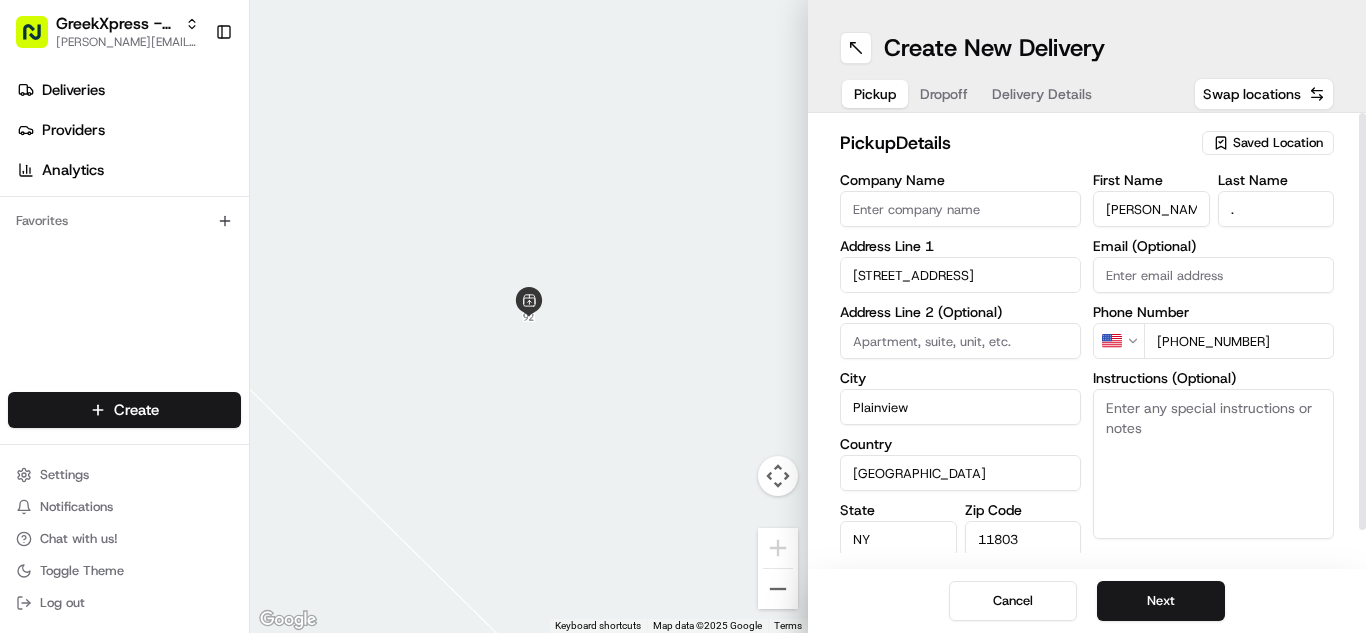 type on "[PHONE_NUMBER]" 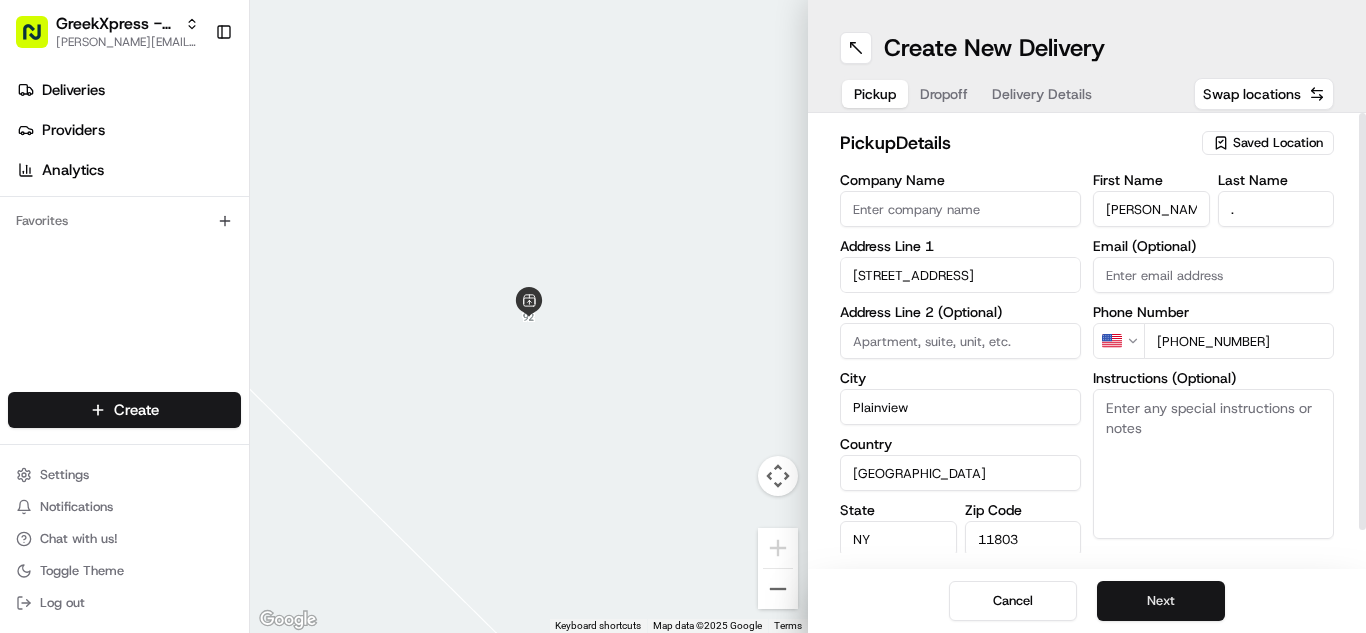 click on "Next" at bounding box center [1161, 601] 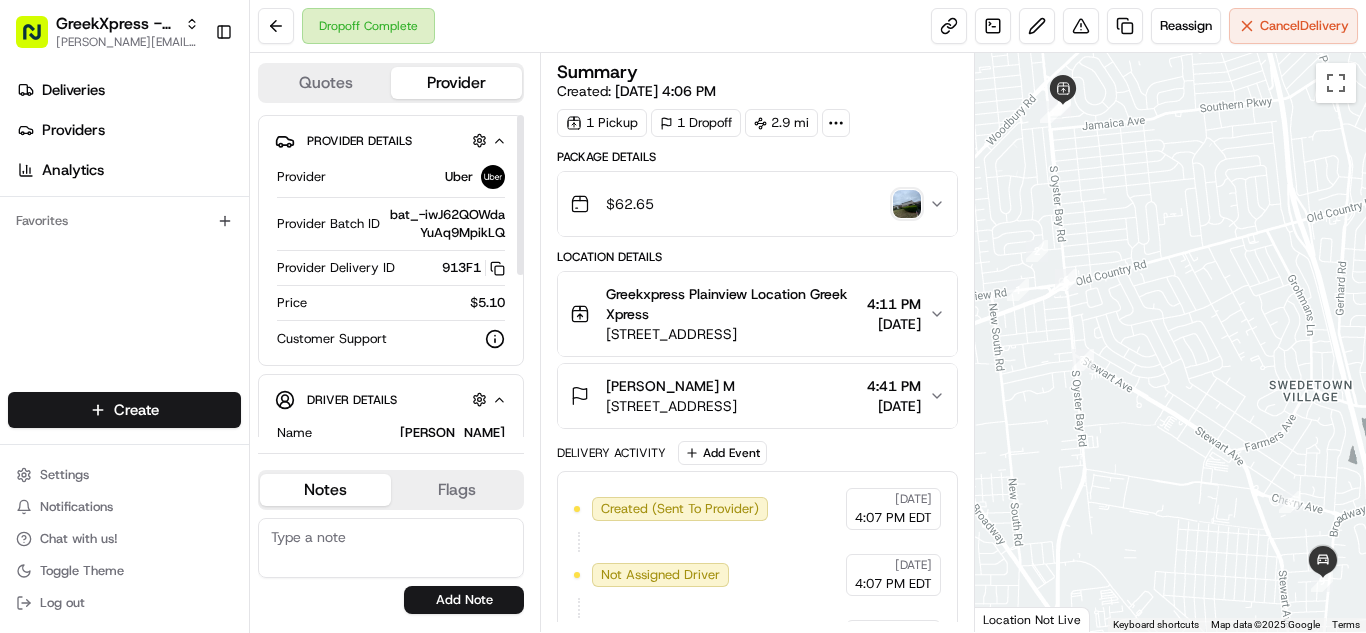 click on "GreekXpress - Plainview [EMAIL_ADDRESS][DOMAIN_NAME] Toggle Sidebar Deliveries Providers Analytics Favorites Main Menu Members & Organization Organization Users Roles Preferences Customization Tracking Orchestration Automations Dispatch Strategy Locations Pickup Locations Dropoff Locations Billing Billing Refund Requests Integrations Notification Triggers Webhooks API Keys Request Logs Create Settings Notifications Chat with us! Toggle Theme Log out Dropoff Complete Reassign Cancel  Delivery Quotes Provider Provider Details Hidden ( 2 ) Provider Uber   Provider Batch ID bat_-iwJ62QOWdaYuAq9MpikLQ Provider Delivery ID 913F1 Copy  del_PB-JAh0DQWChAKgvhCkT8Q 913F1 Price $5.10 Customer Support Driver Details Hidden ( 6 ) Name [PERSON_NAME] Pickup Phone Number +1 312 766 6835 ext. 20762216 Dropoff Phone Number [PHONE_NUMBER] Notes From Driver handed to customer Tip $3.00 Type bicycle Make Uber Model Bicycle Notes Flags [EMAIL_ADDRESS][DOMAIN_NAME] Add Note [PERSON_NAME][EMAIL_ADDRESS][DOMAIN_NAME] Add Flag Summary Created:   1   Pickup 1" at bounding box center [683, 316] 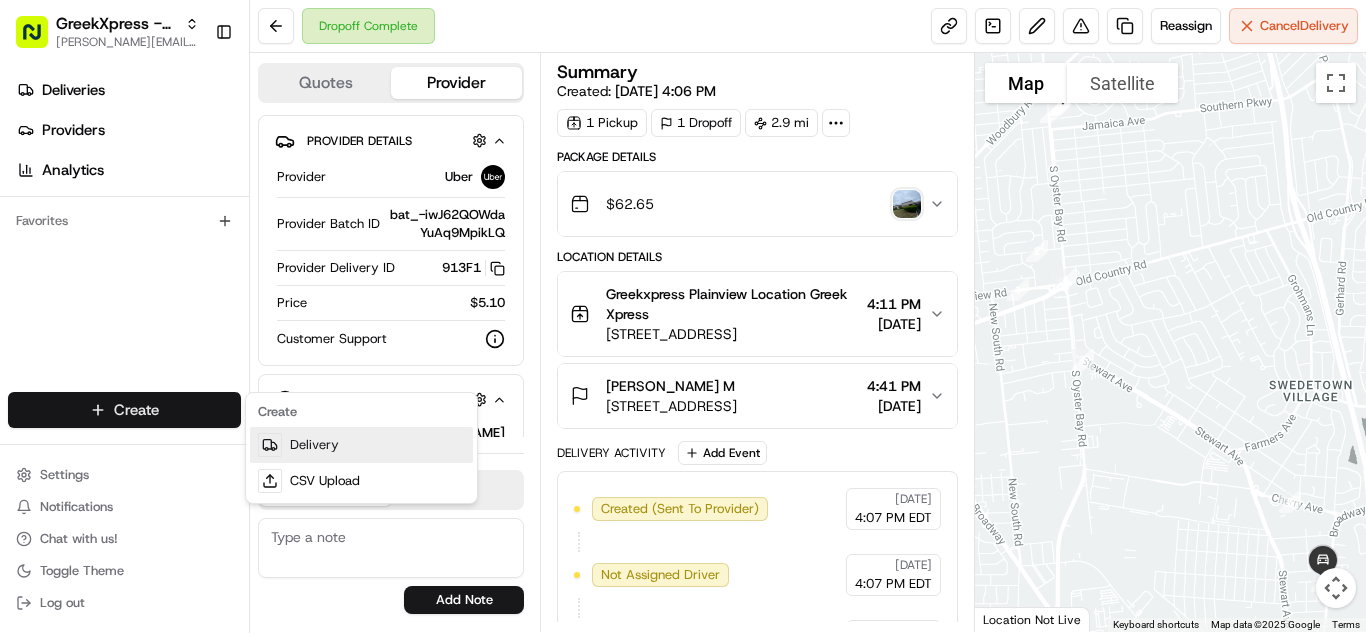 click on "Delivery" at bounding box center (361, 445) 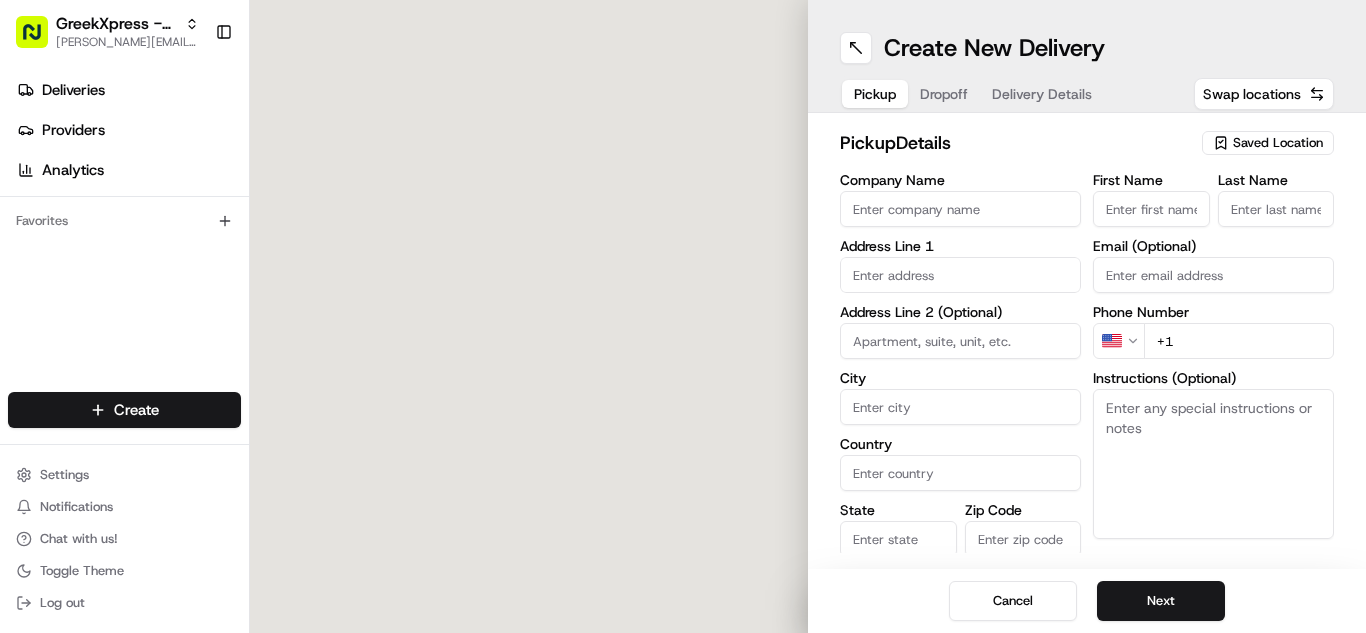 click on "Saved Location" at bounding box center [1278, 143] 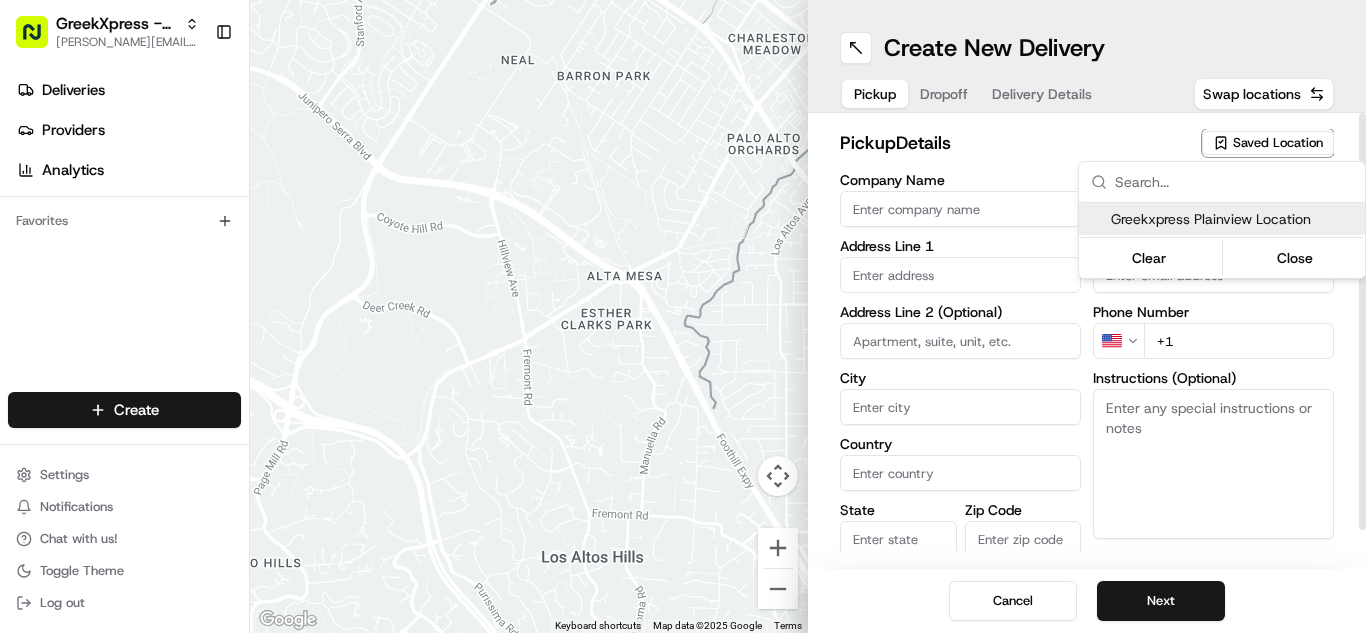 click on "Greekxpress Plainview Location" at bounding box center (1234, 219) 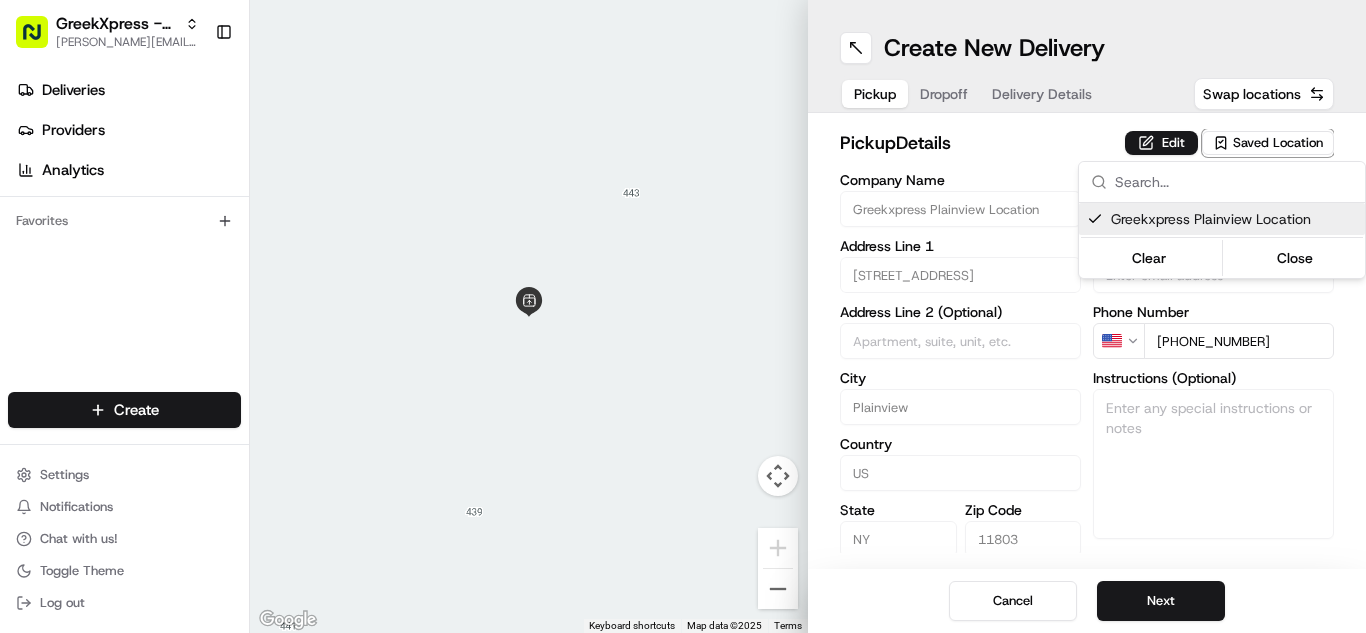 click on "GreekXpress - Plainview [EMAIL_ADDRESS][DOMAIN_NAME] Toggle Sidebar Deliveries Providers Analytics Favorites Main Menu Members & Organization Organization Users Roles Preferences Customization Tracking Orchestration Automations Dispatch Strategy Locations Pickup Locations Dropoff Locations Billing Billing Refund Requests Integrations Notification Triggers Webhooks API Keys Request Logs Create Settings Notifications Chat with us! Toggle Theme Log out To navigate the map with touch gestures double-tap and hold your finger on the map, then drag the map. ← Move left → Move right ↑ Move up ↓ Move down + Zoom in - Zoom out Home Jump left by 75% End Jump right by 75% Page Up Jump up by 75% Page Down Jump down by 75% Keyboard shortcuts Map Data Map data ©2025 Map data ©2025 2 m  Click to toggle between metric and imperial units Terms Report a map error Create New Delivery Pickup Dropoff Delivery Details Swap locations pickup  Details  Edit Saved Location Company Name Greekxpress Plainview Location" at bounding box center (683, 316) 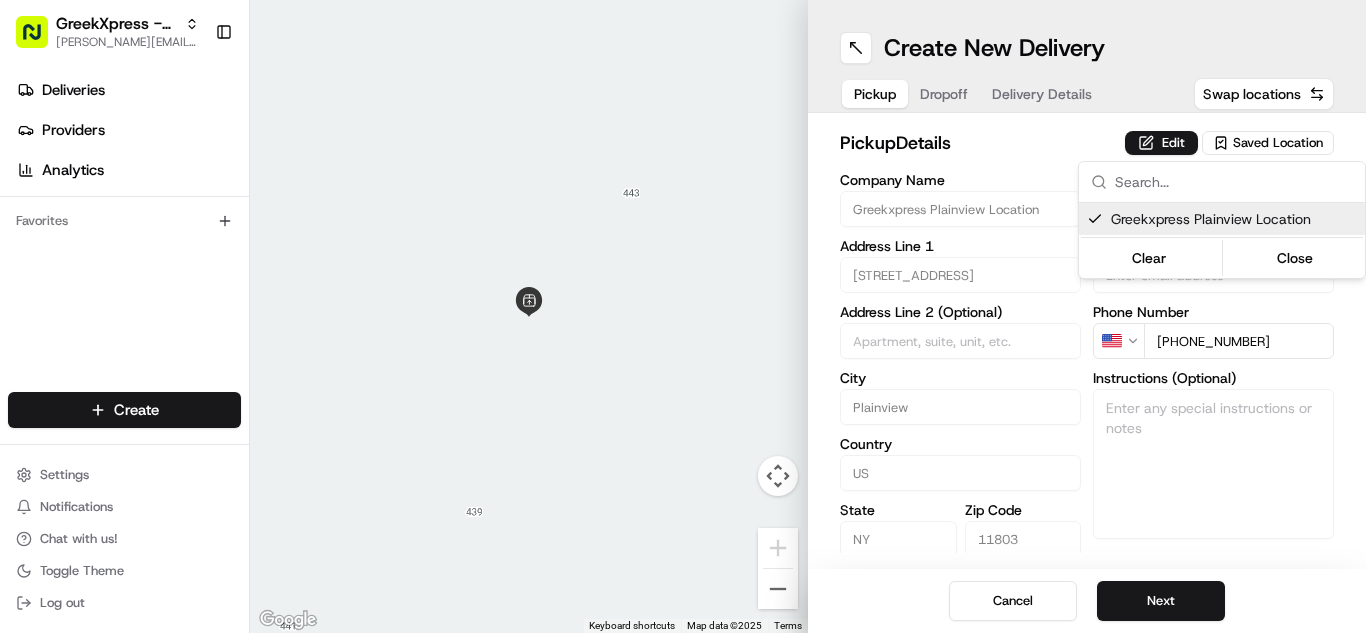 click on "Next" at bounding box center [1161, 601] 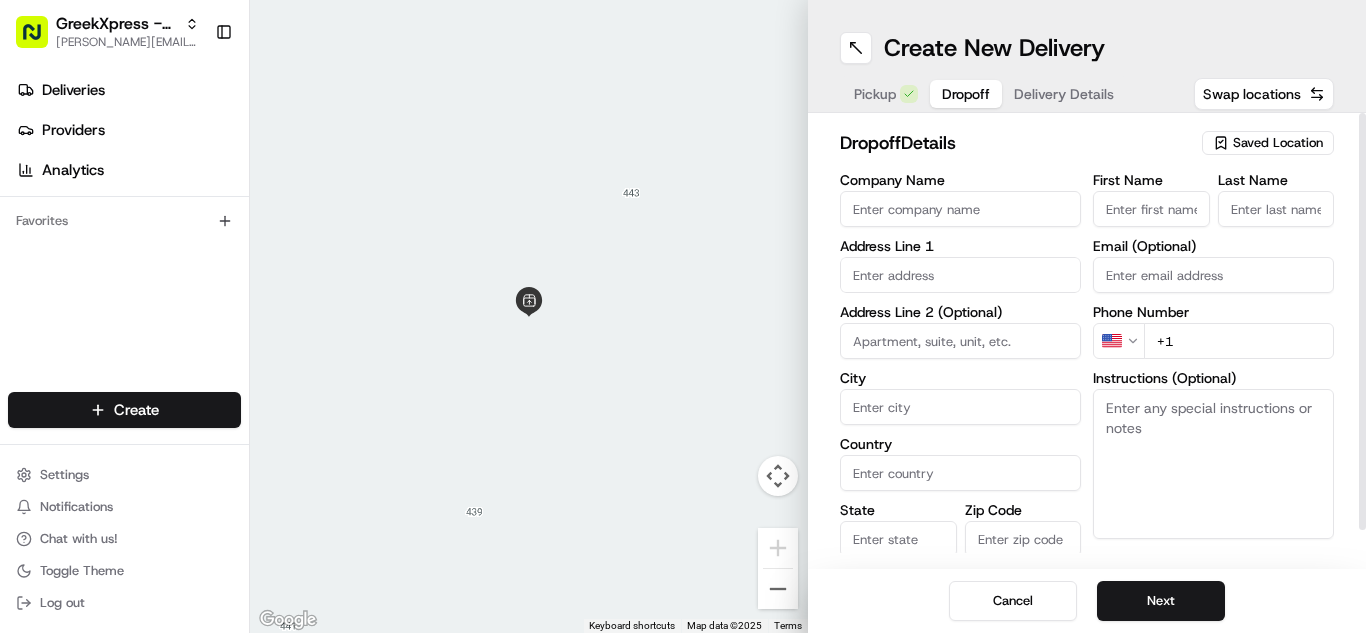 click on "First Name" at bounding box center [1151, 209] 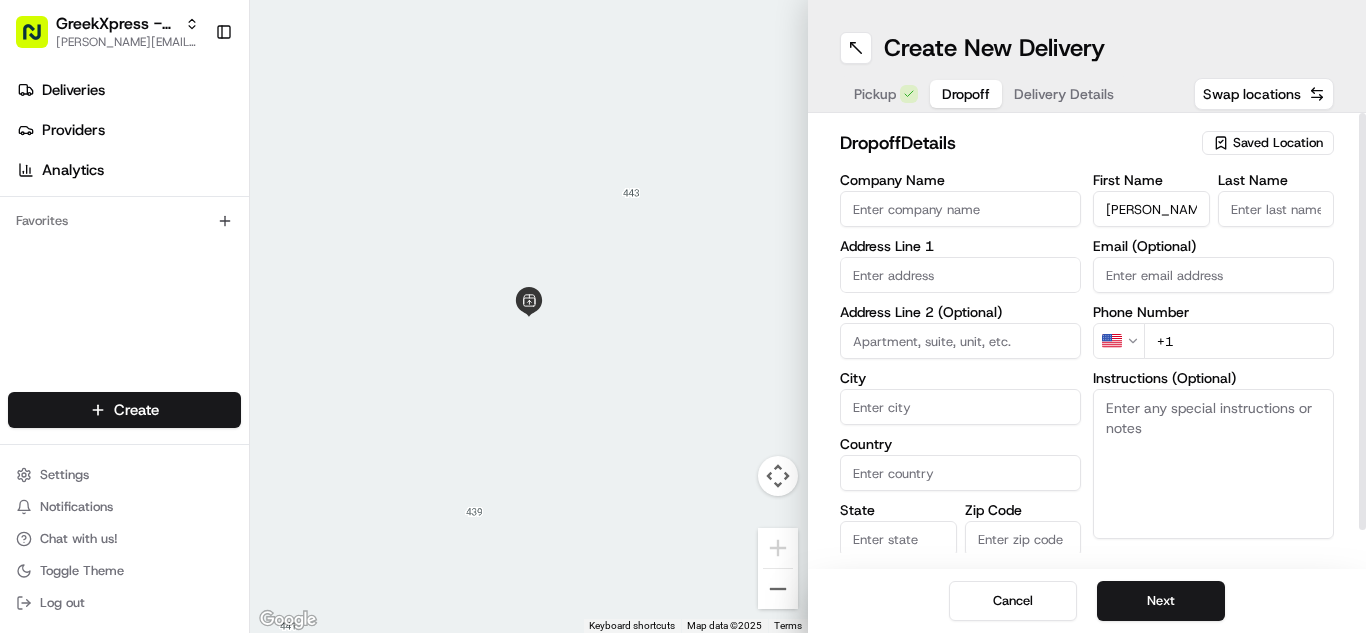 type on "[PERSON_NAME]" 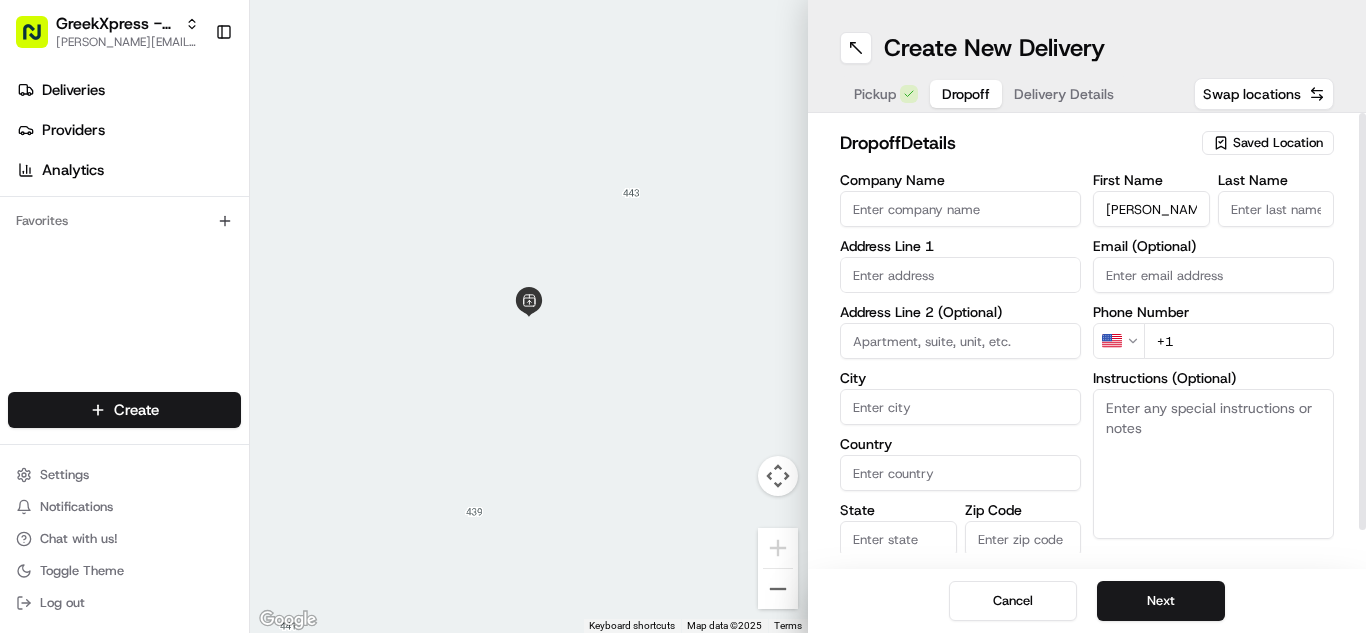 click on "Last Name" at bounding box center (1276, 209) 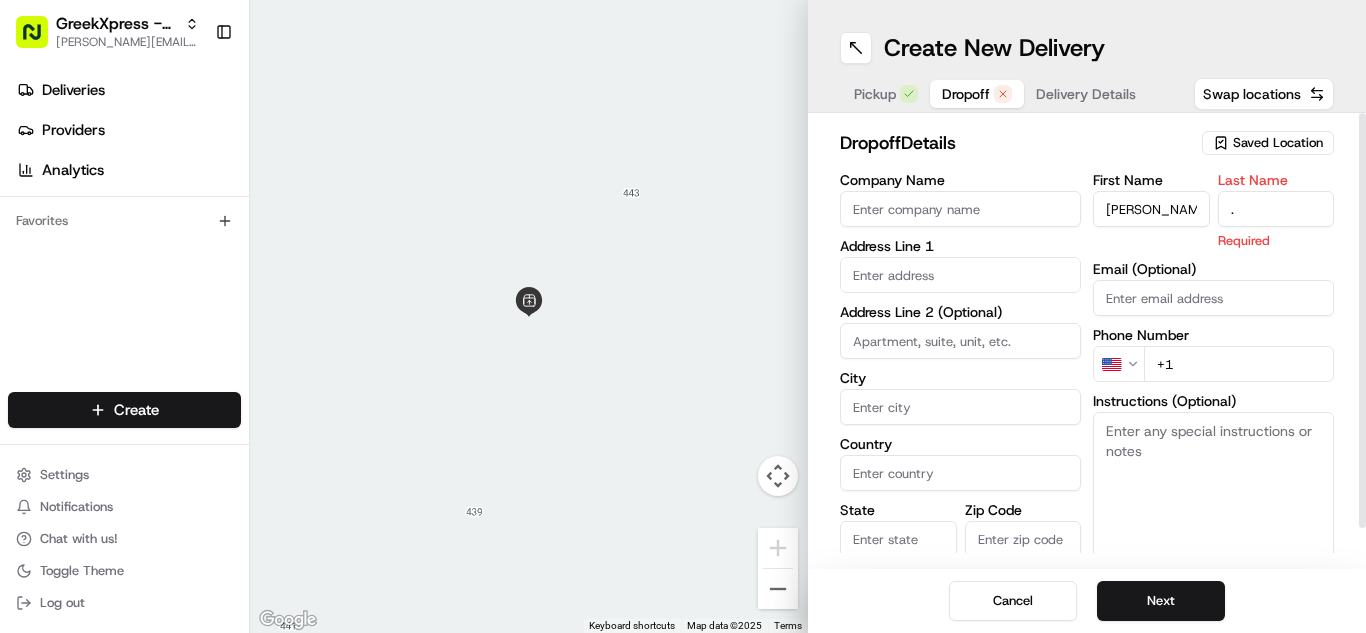 type on "." 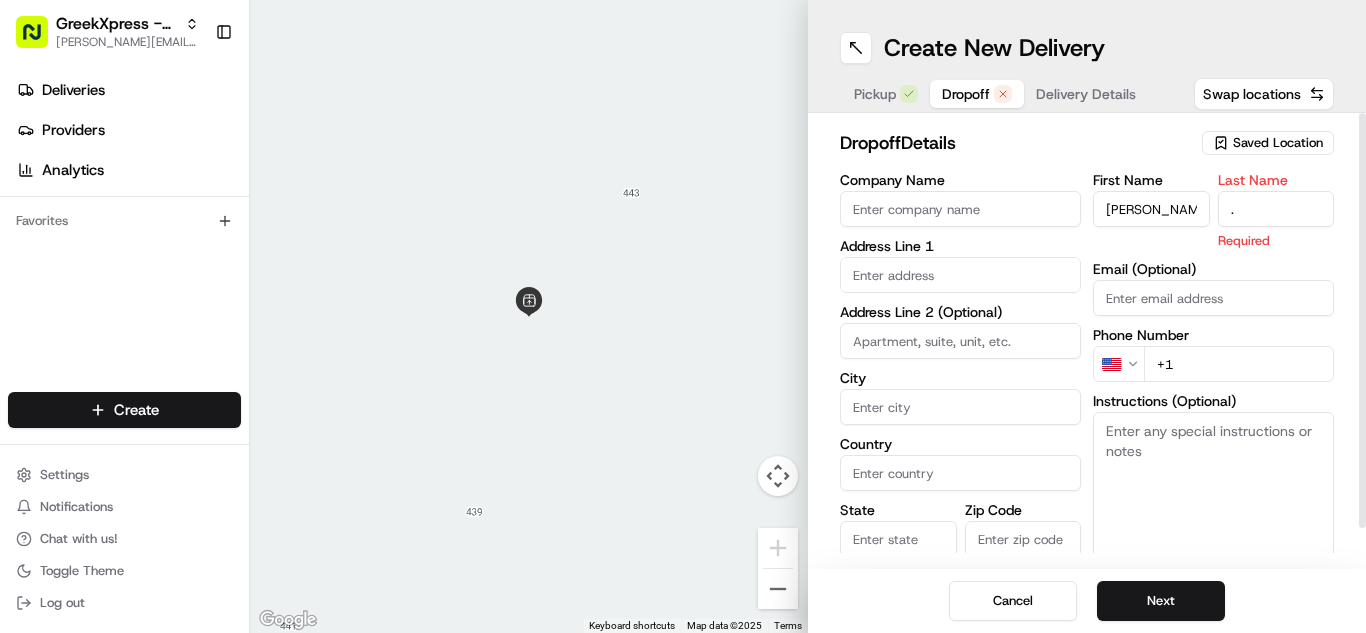 click at bounding box center (960, 275) 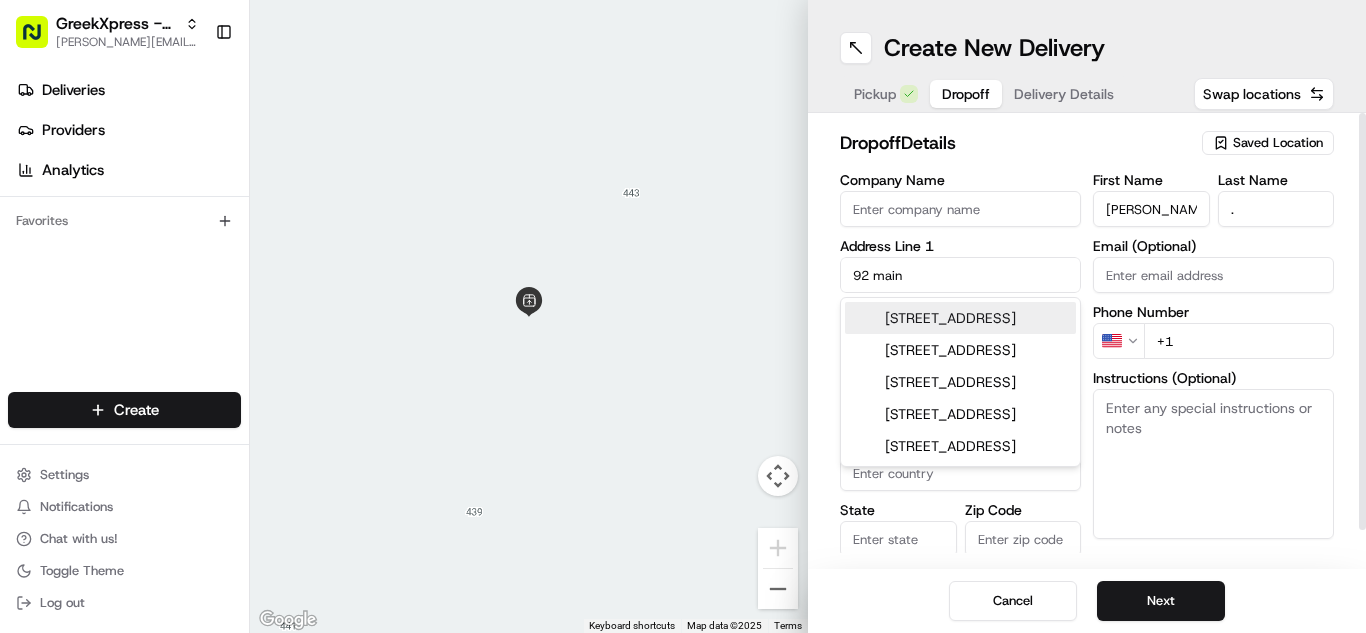 click on "[STREET_ADDRESS]" at bounding box center (960, 318) 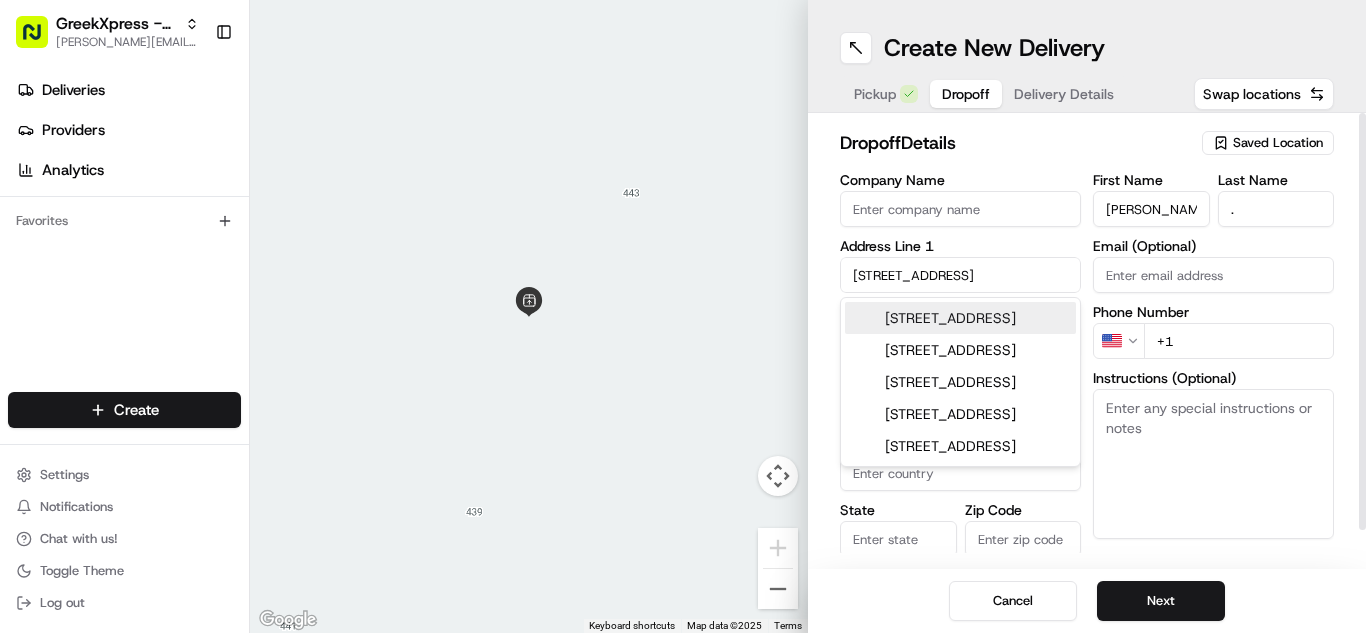 type on "[STREET_ADDRESS]" 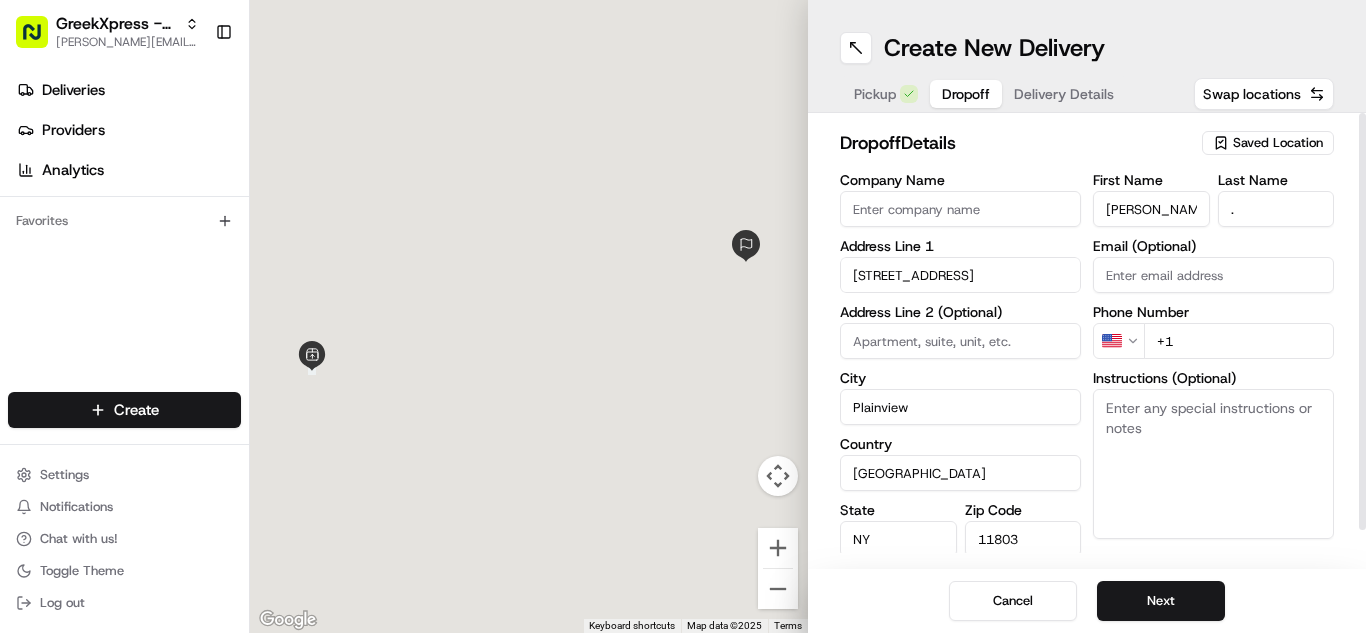 type on "[STREET_ADDRESS]" 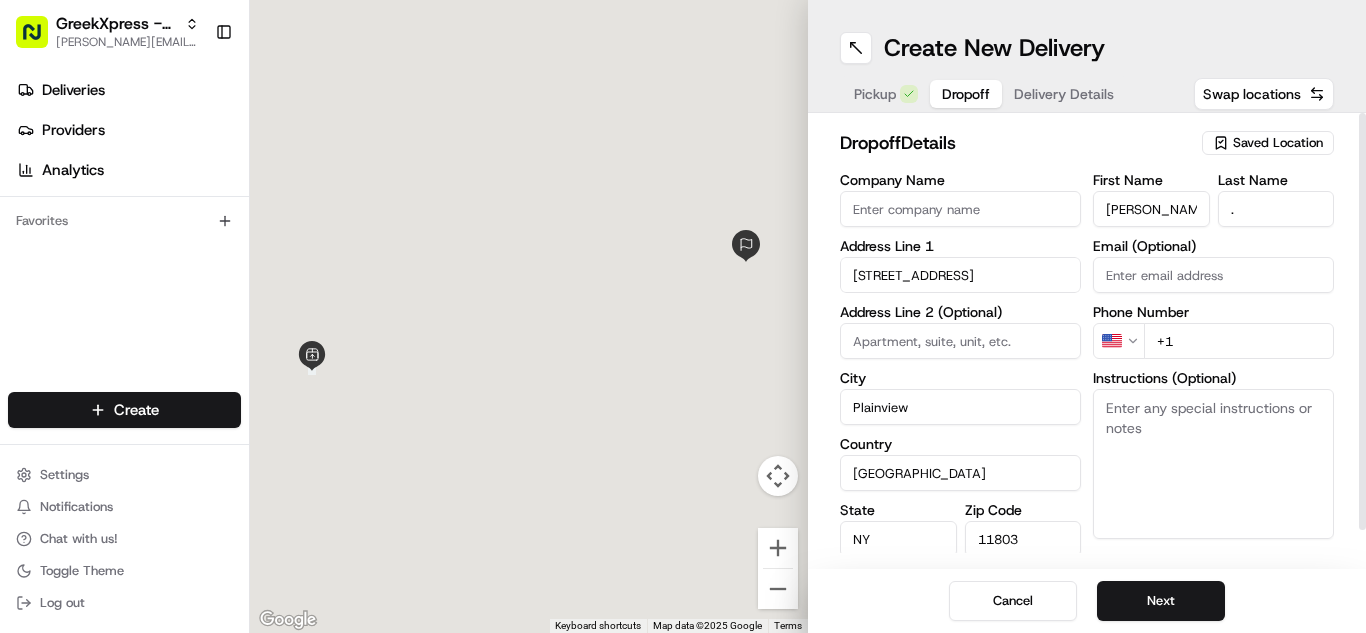 click on "+1" at bounding box center [1239, 341] 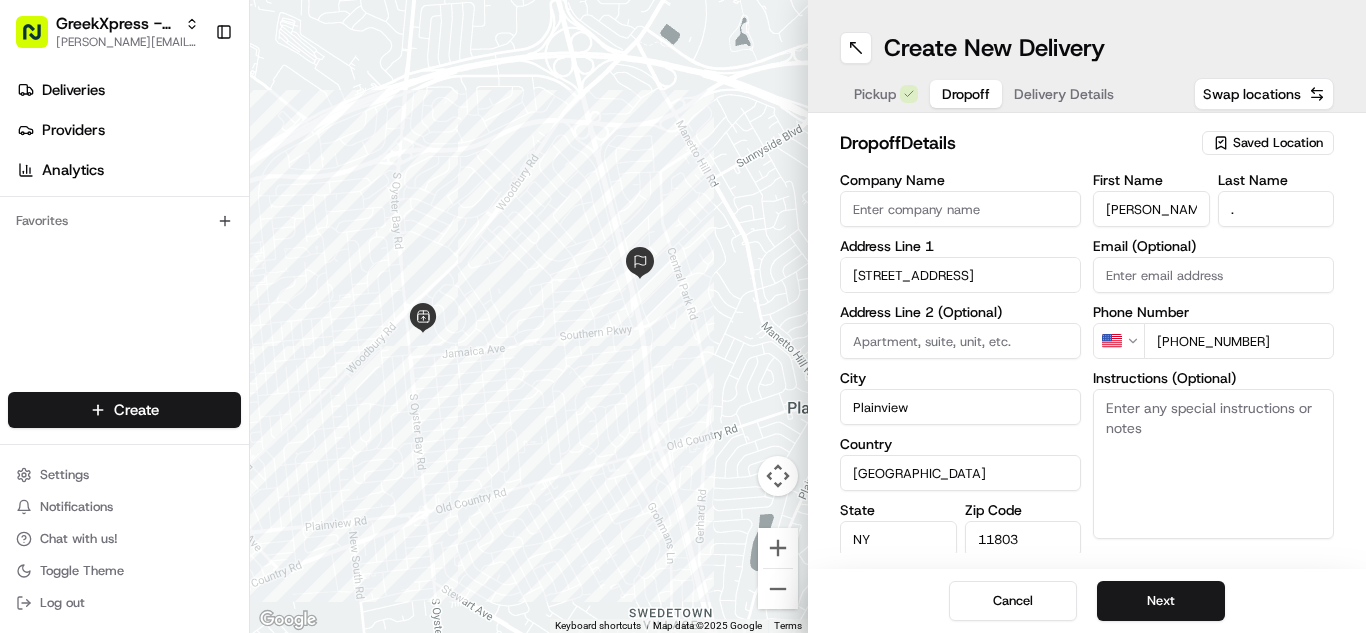 type on "[PHONE_NUMBER]" 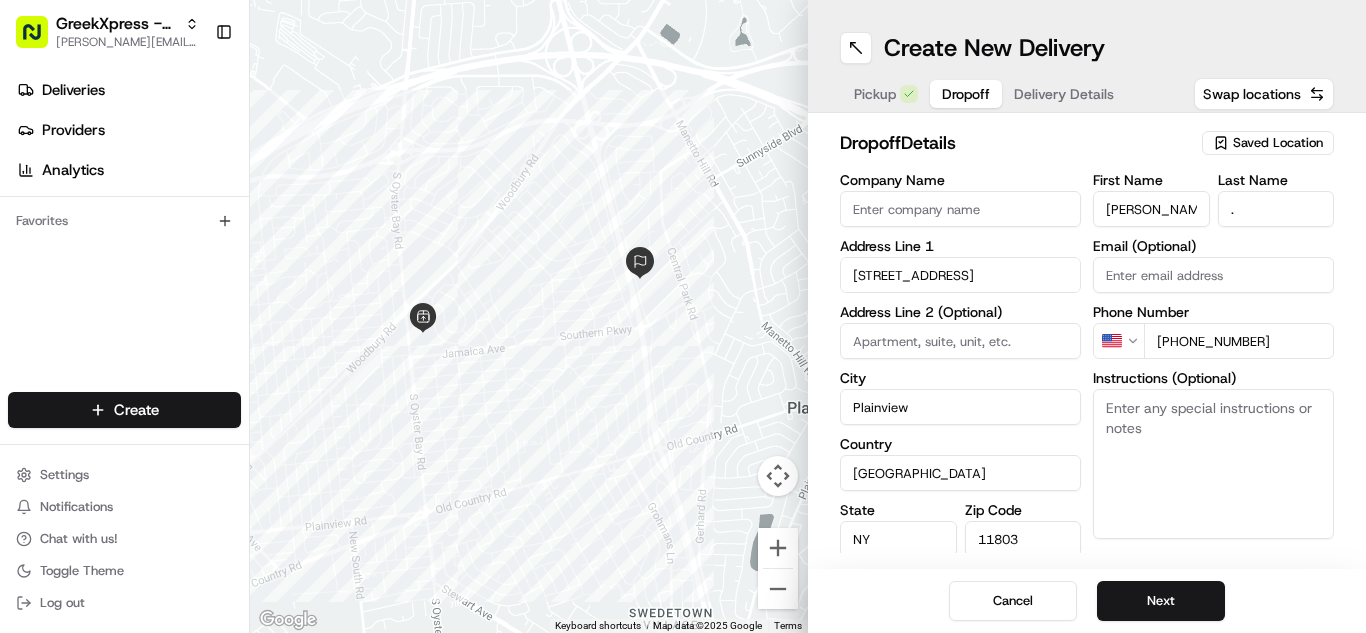click on "Cancel Next" at bounding box center [1087, 601] 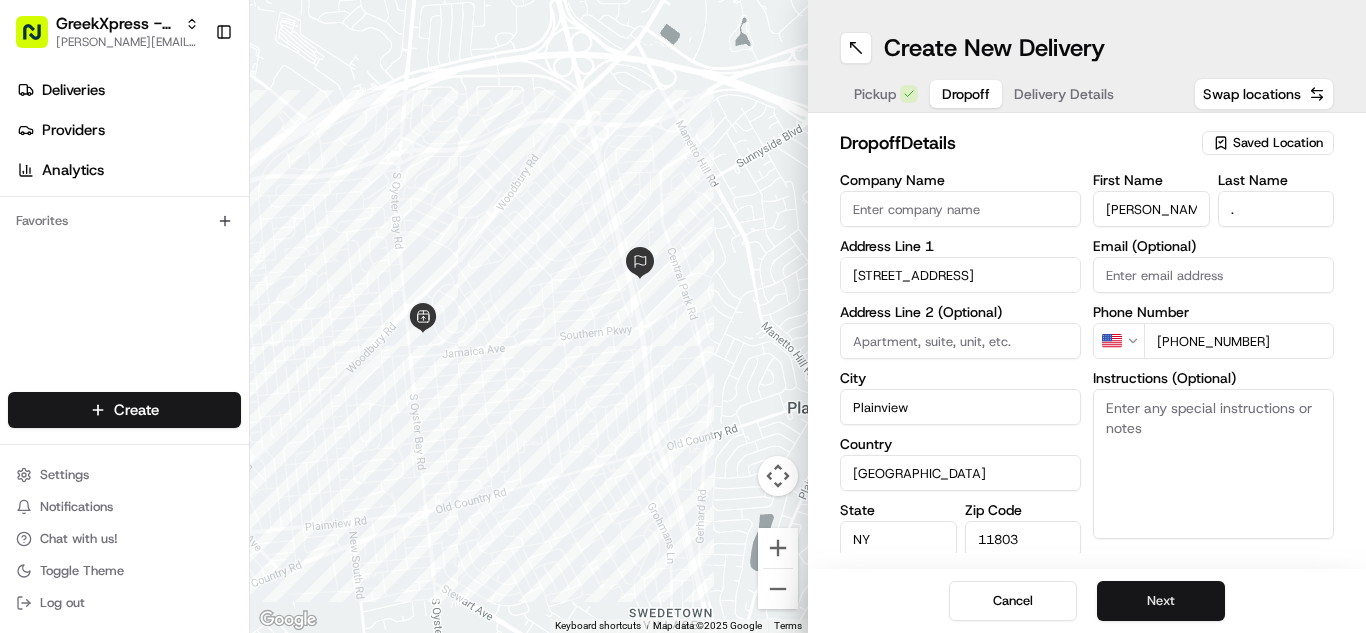 click on "Next" at bounding box center [1161, 601] 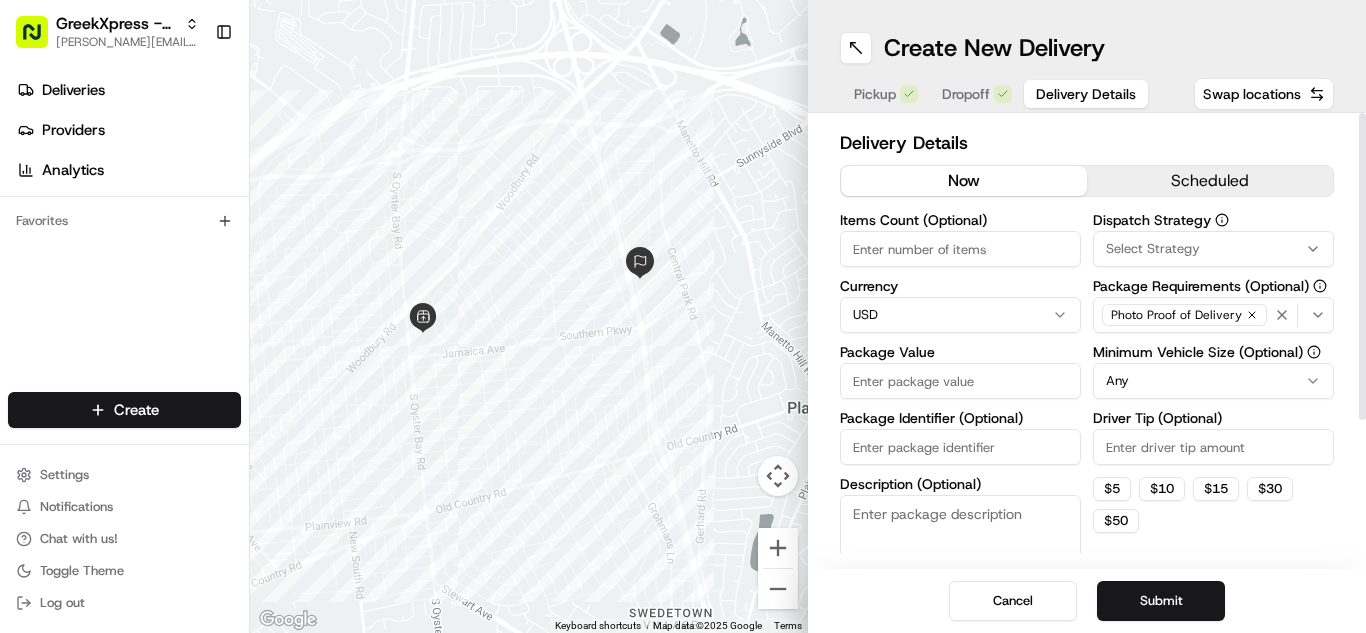 click on "Package Value" at bounding box center [960, 381] 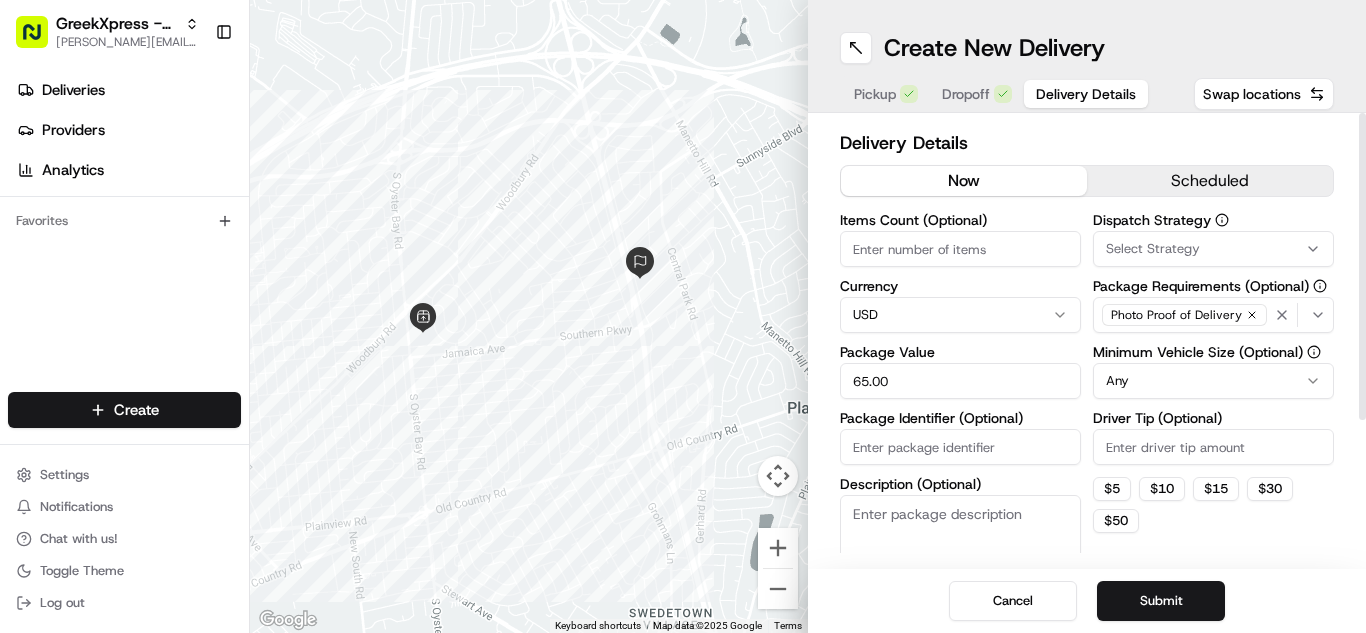 type on "65.00" 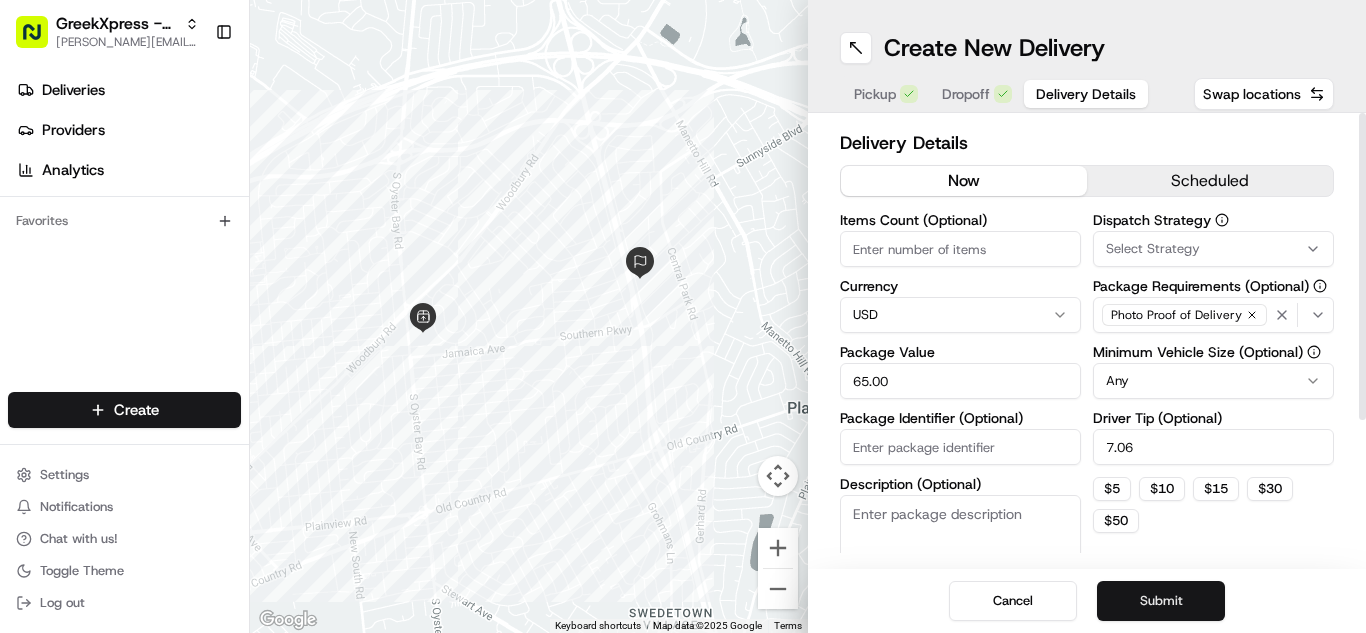 type on "7.06" 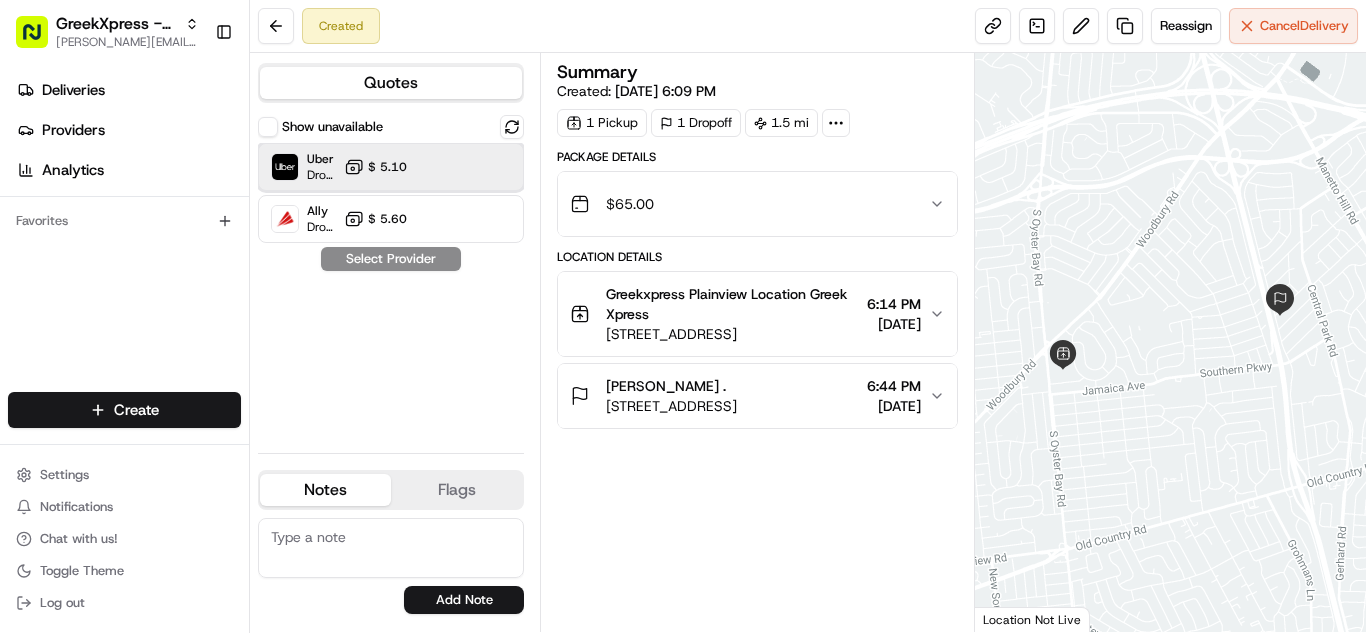 click on "Uber Dropoff ETA   19 minutes $   5.10" at bounding box center [391, 167] 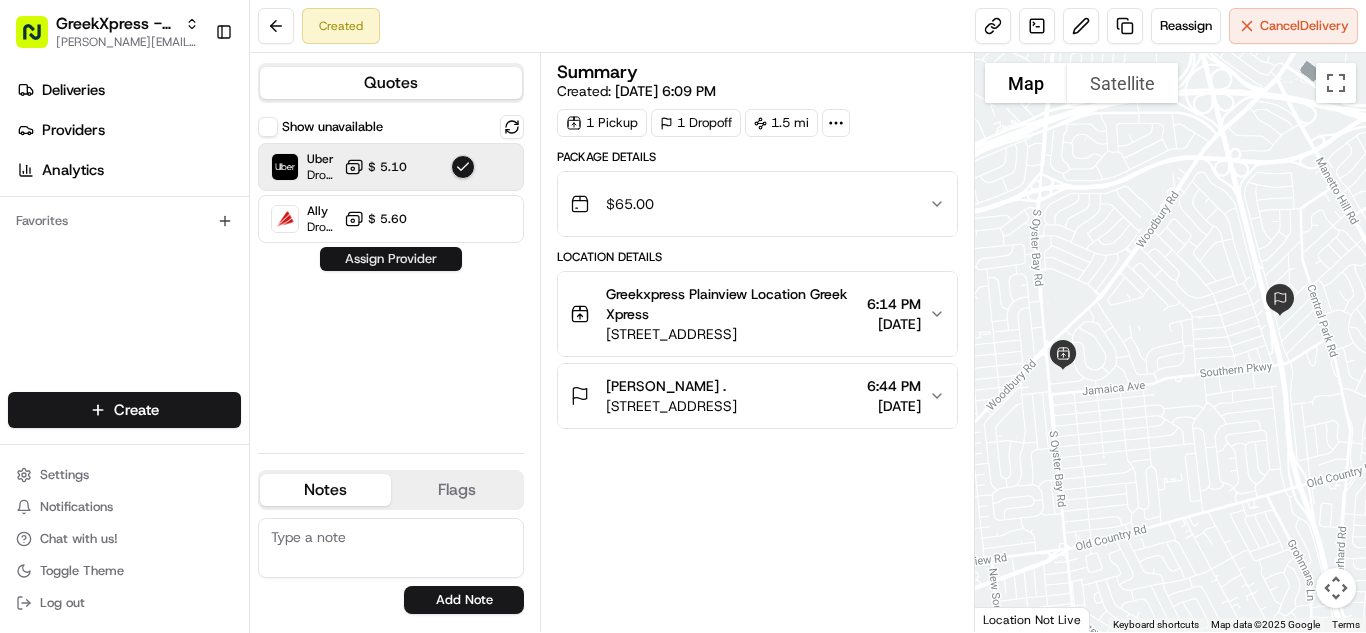 click on "Assign Provider" at bounding box center [391, 259] 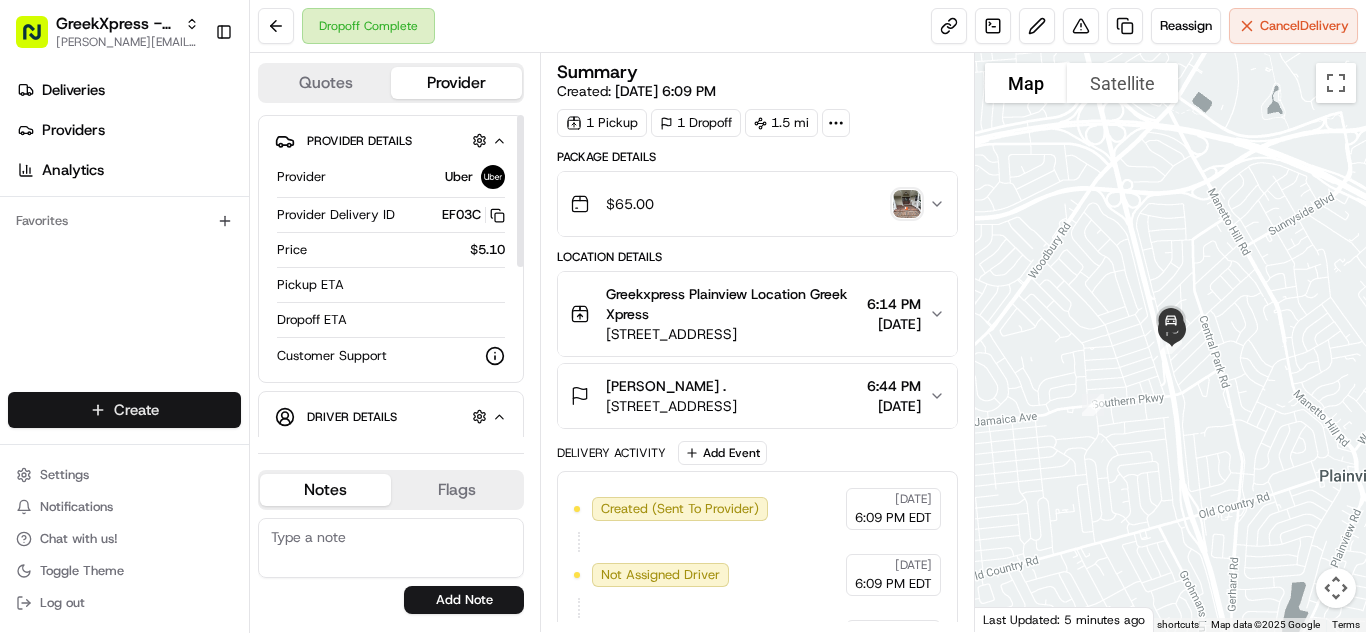 click on "GreekXpress - Plainview [EMAIL_ADDRESS][DOMAIN_NAME] Toggle Sidebar Deliveries Providers Analytics Favorites Main Menu Members & Organization Organization Users Roles Preferences Customization Tracking Orchestration Automations Dispatch Strategy Locations Pickup Locations Dropoff Locations Billing Billing Refund Requests Integrations Notification Triggers Webhooks API Keys Request Logs Create Settings Notifications Chat with us! Toggle Theme Log out Dropoff Complete Reassign Cancel  Delivery Quotes Provider Provider Details Hidden ( 1 ) Provider Uber   Provider Delivery ID EF03C Copy  del_xOf4oTejSeedM4Xoni7wPA EF03C Price $5.10 Pickup ETA Dropoff ETA Customer Support Driver Details Hidden ( 5 ) Name [PERSON_NAME] Pickup Phone Number +1 312 766 6835 ext. 53718648 Dropoff Phone Number [PHONE_NUMBER] Tip $7.06 Type car Make Toyota Model Highlander Color silver License Plate Number ***1635 Notes Flags [EMAIL_ADDRESS][DOMAIN_NAME] Add Note [PERSON_NAME][EMAIL_ADDRESS][DOMAIN_NAME] Add Flag Summary Created:   [DATE] 6:09 PM 1   1" at bounding box center (683, 316) 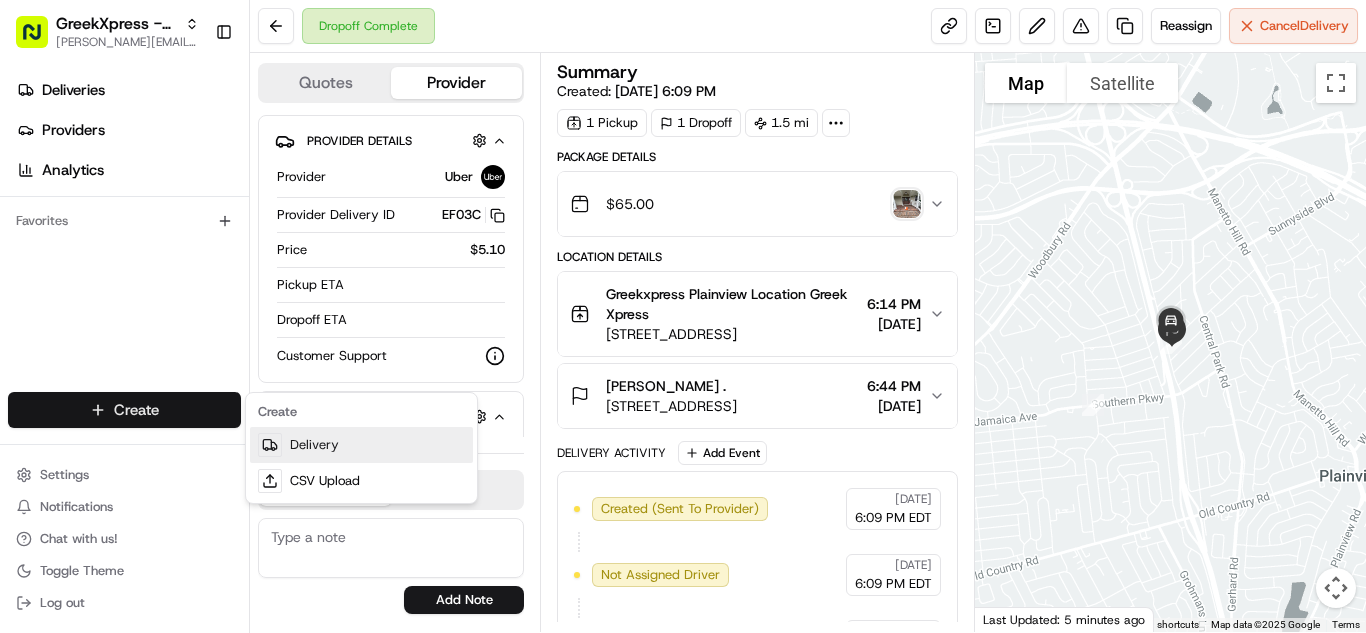 click on "Delivery" at bounding box center (361, 445) 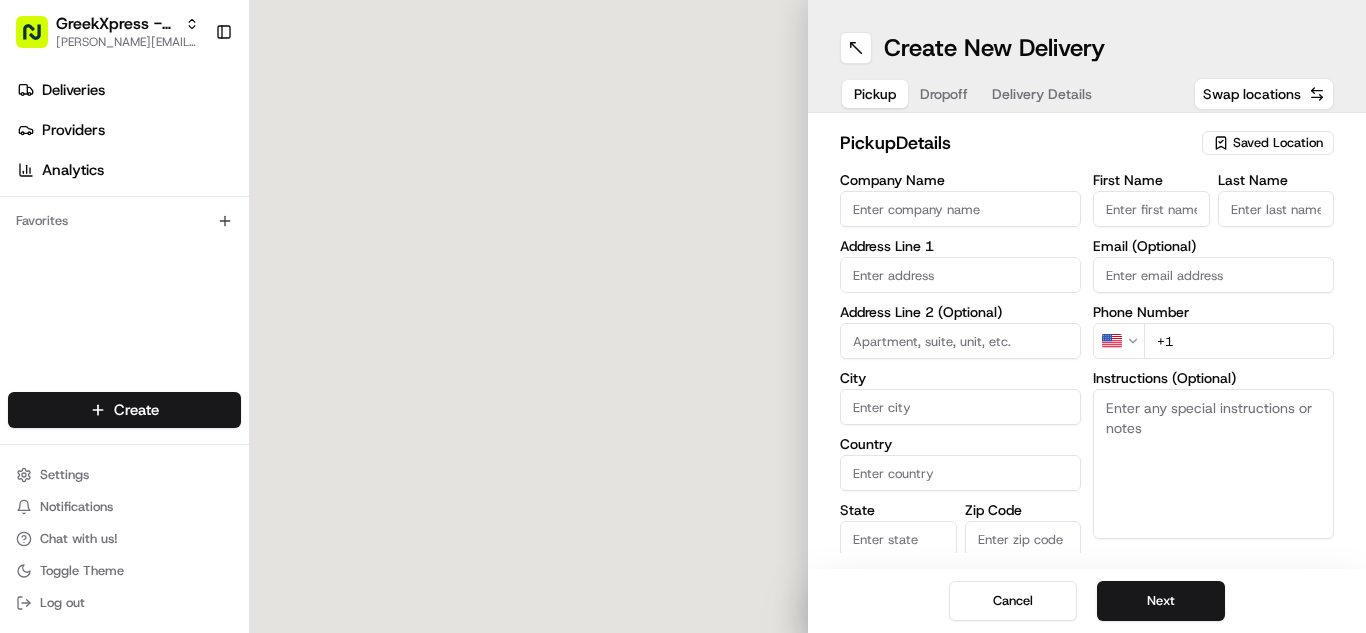click on "pickup  Details Saved Location" at bounding box center [1087, 147] 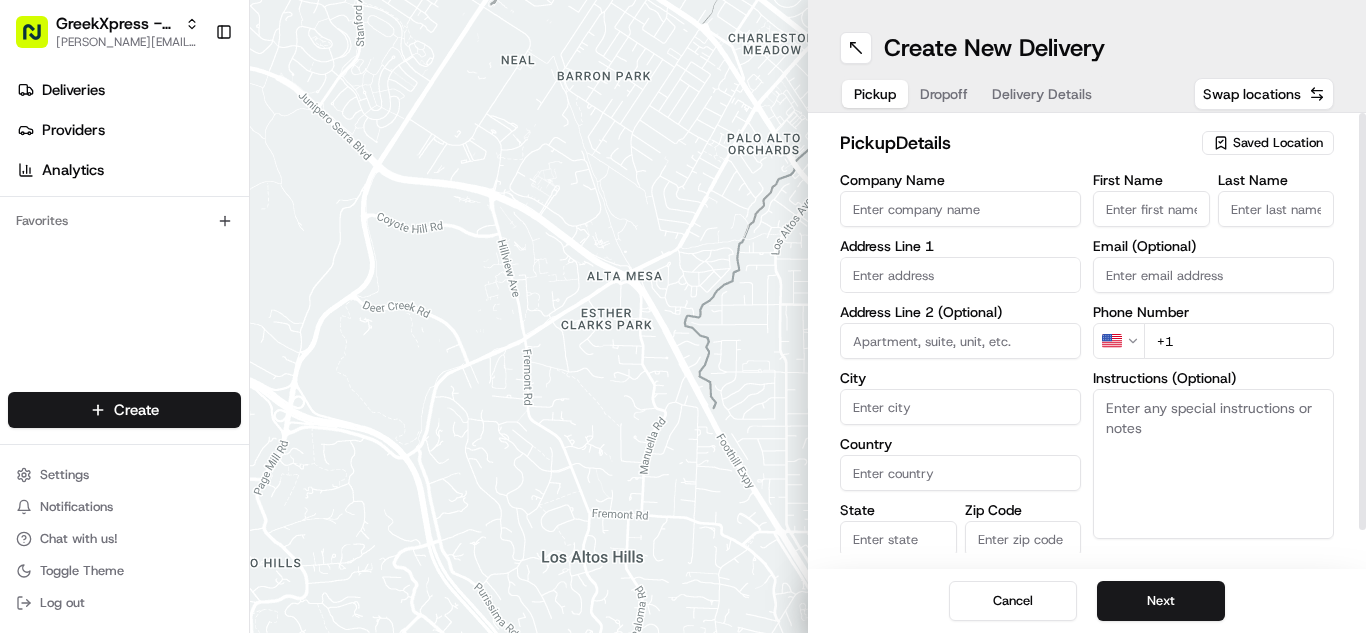 click on "Saved Location" at bounding box center (1268, 143) 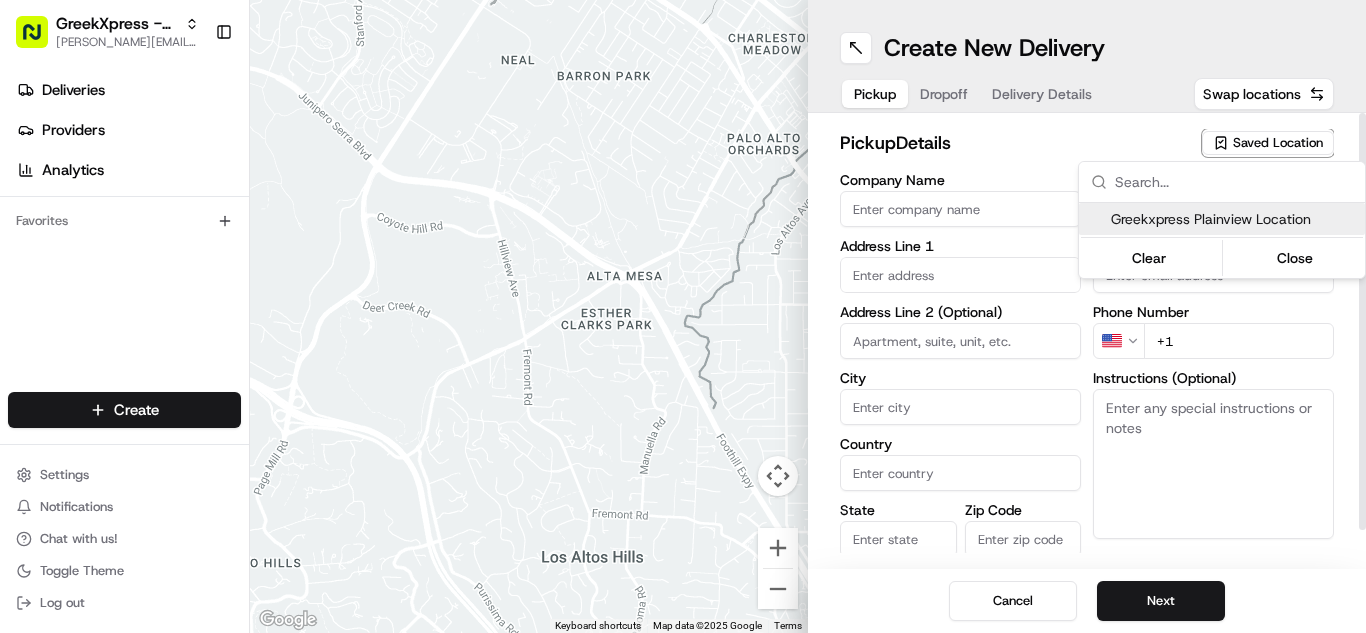 click on "Greekxpress Plainview Location" at bounding box center (1234, 219) 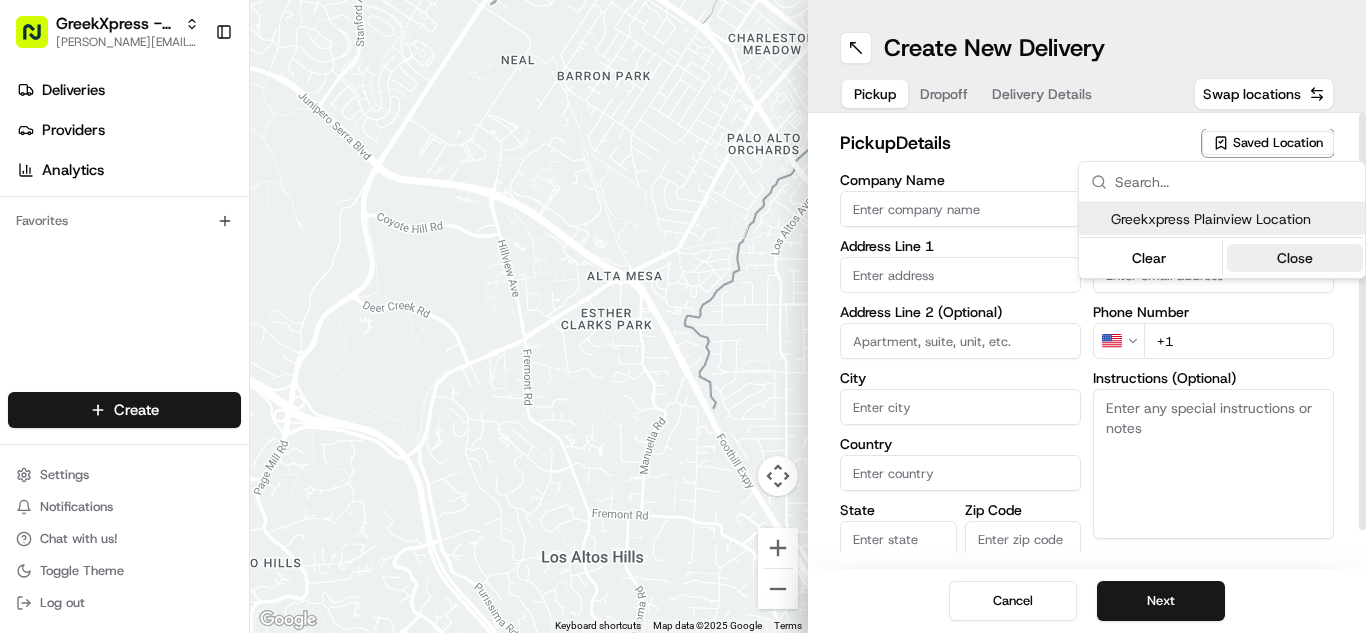 type on "Greekxpress Plainview Location" 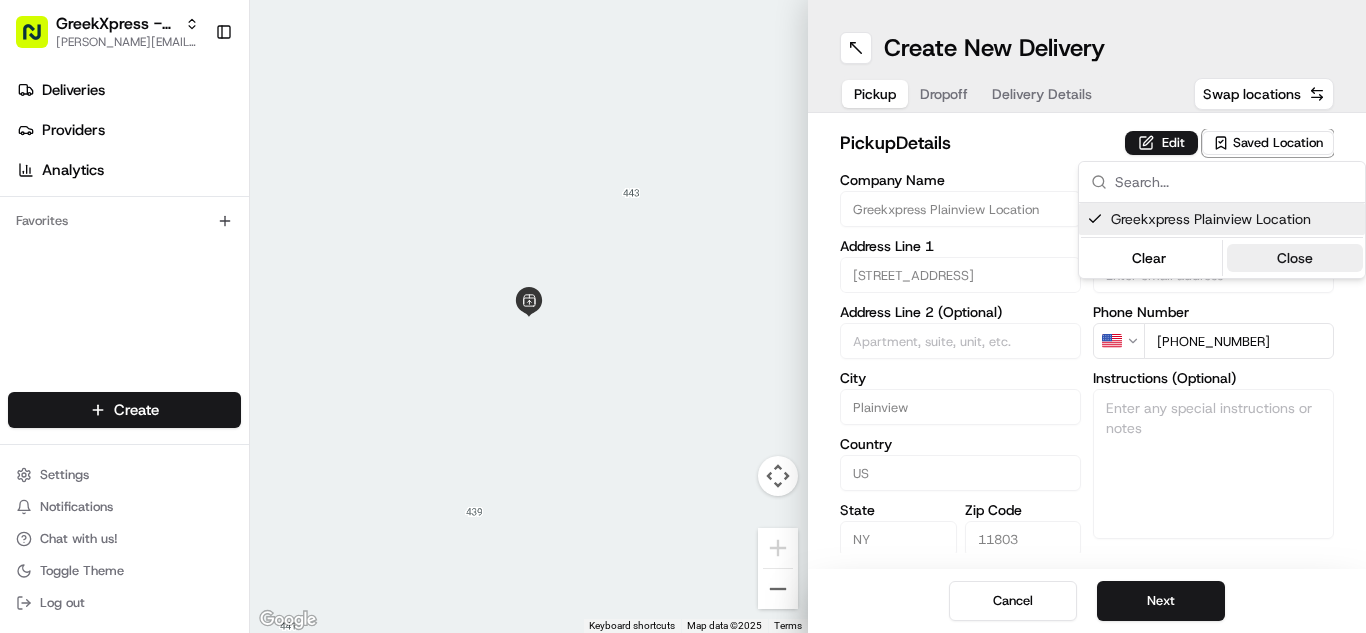 click on "Close" at bounding box center (1295, 258) 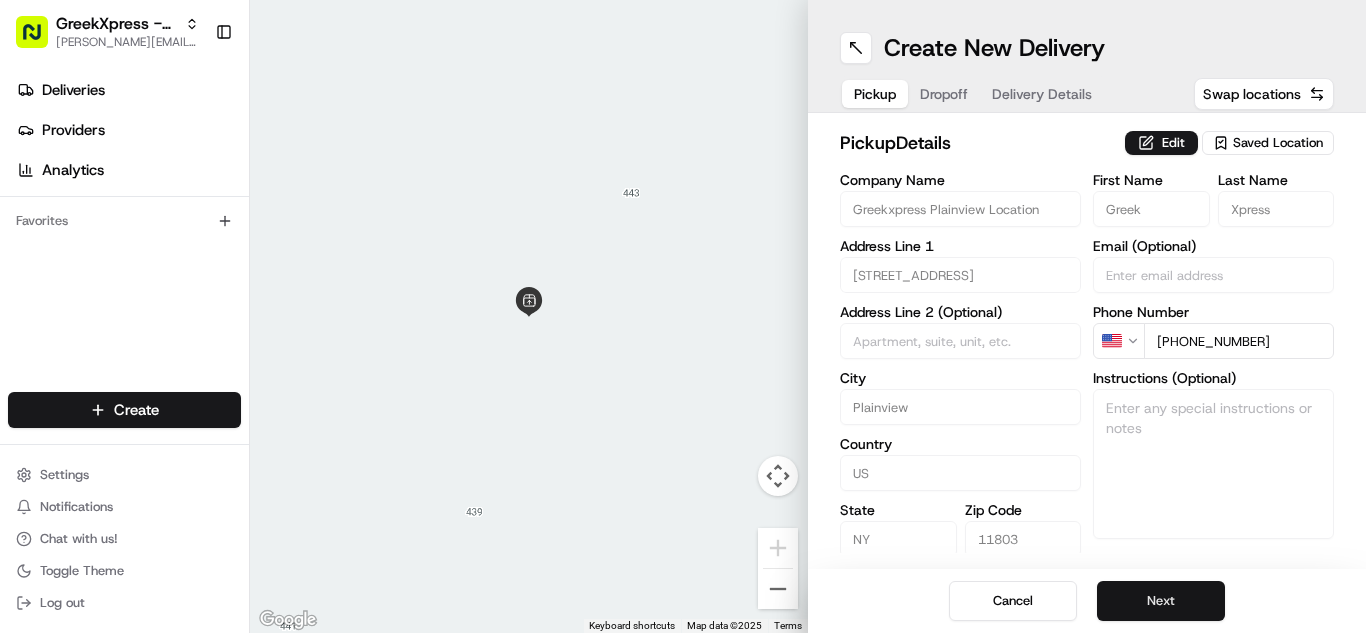 click on "Next" at bounding box center [1161, 601] 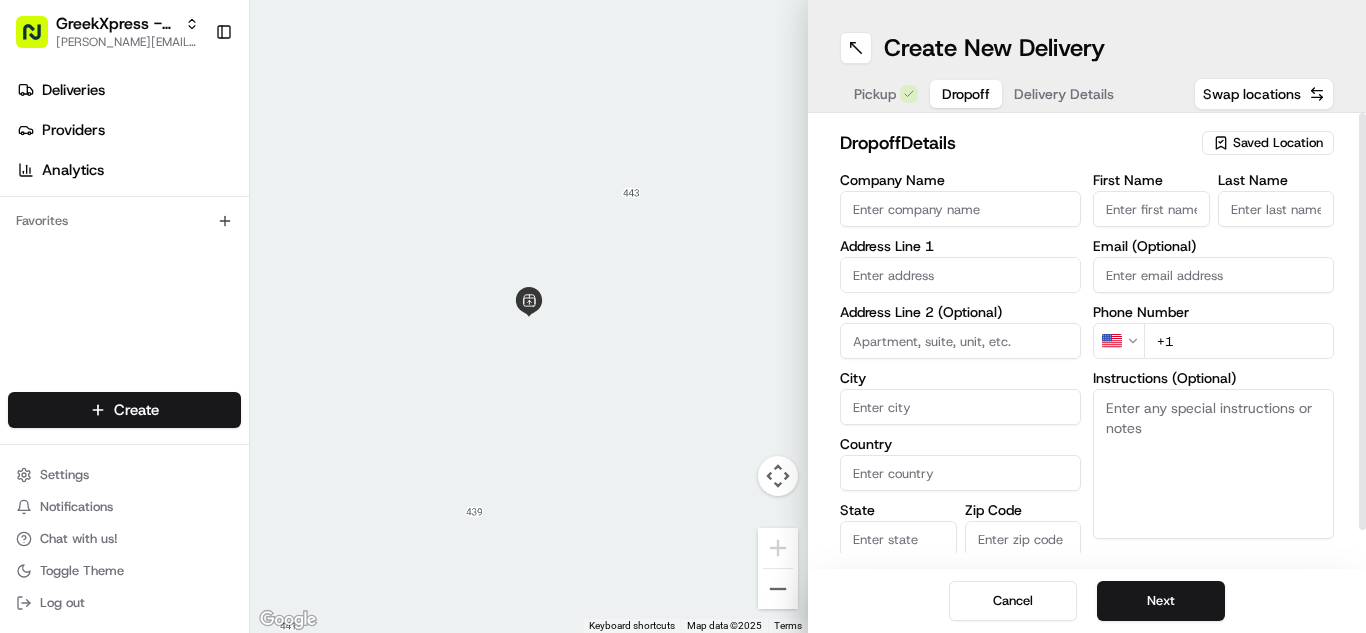 drag, startPoint x: 1197, startPoint y: 482, endPoint x: 1190, endPoint y: 471, distance: 13.038404 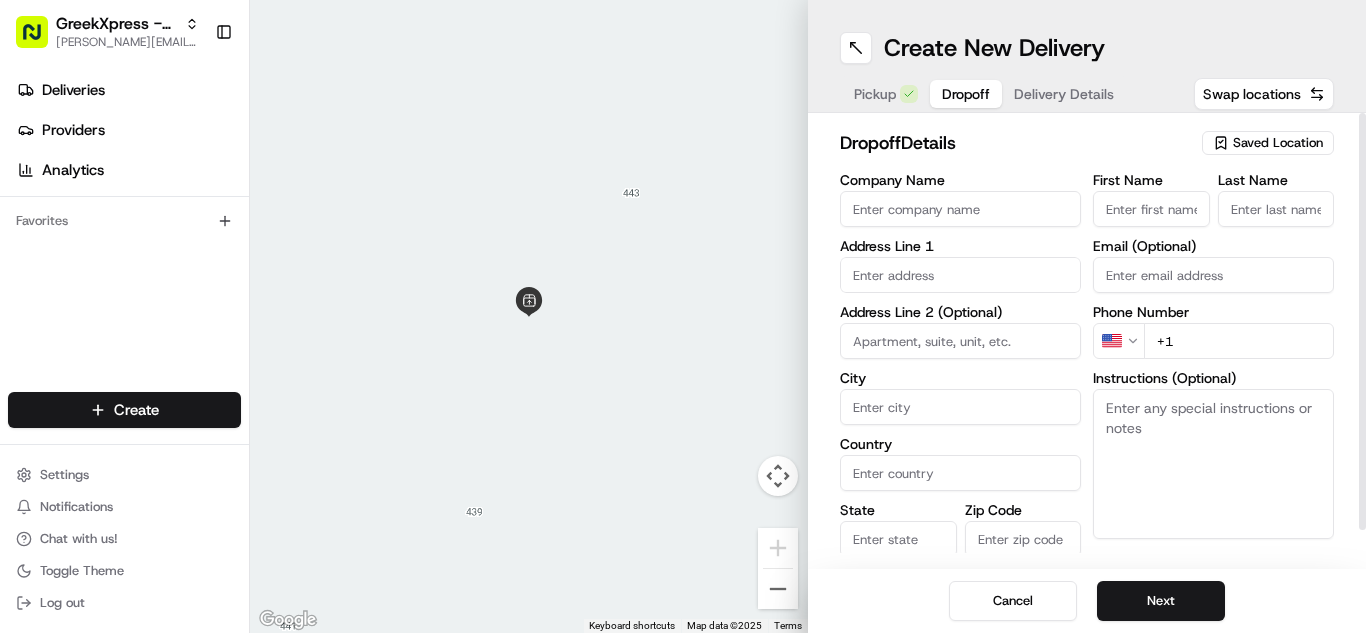 click on "Instructions (Optional)" at bounding box center (1213, 464) 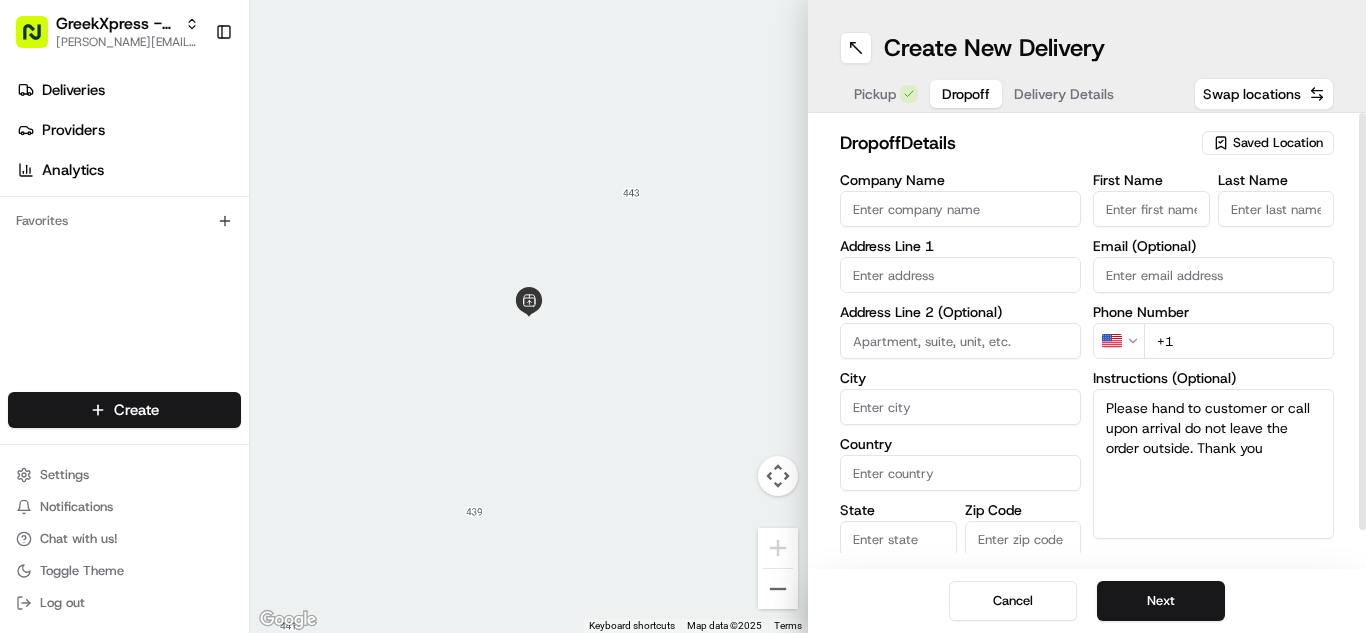 type on "Please hand to customer or call upon arrival do not leave the order outside. Thank you" 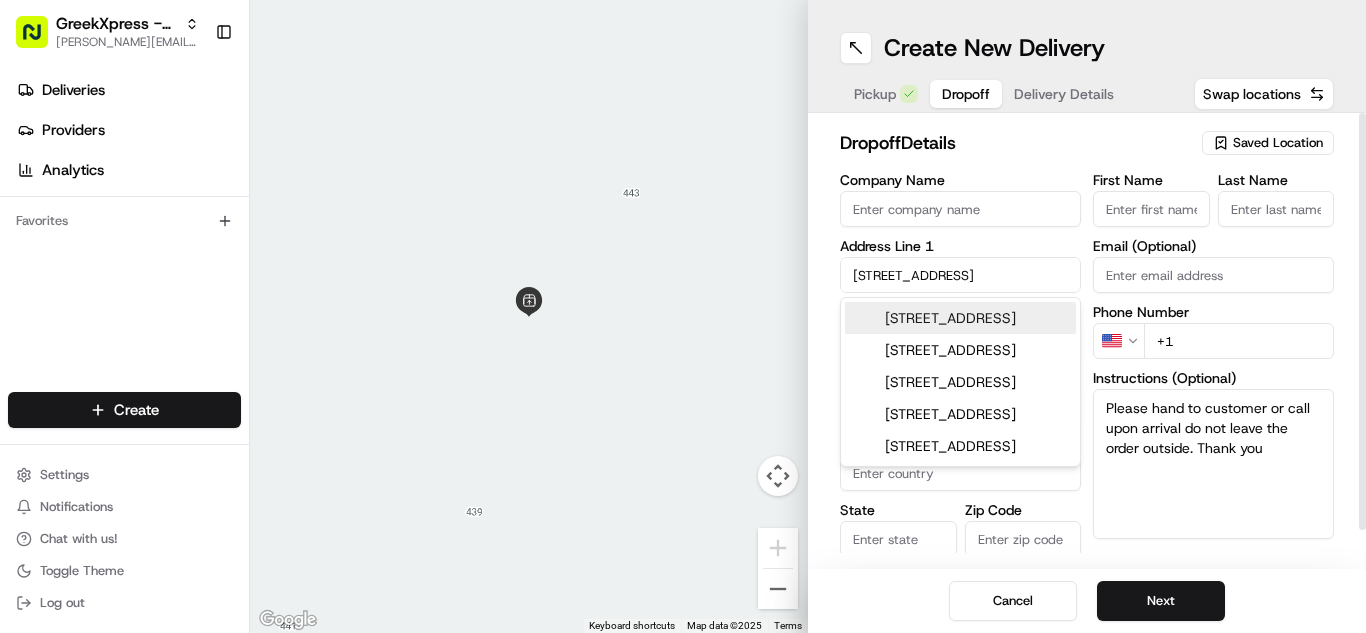 drag, startPoint x: 1014, startPoint y: 325, endPoint x: 1092, endPoint y: 294, distance: 83.9345 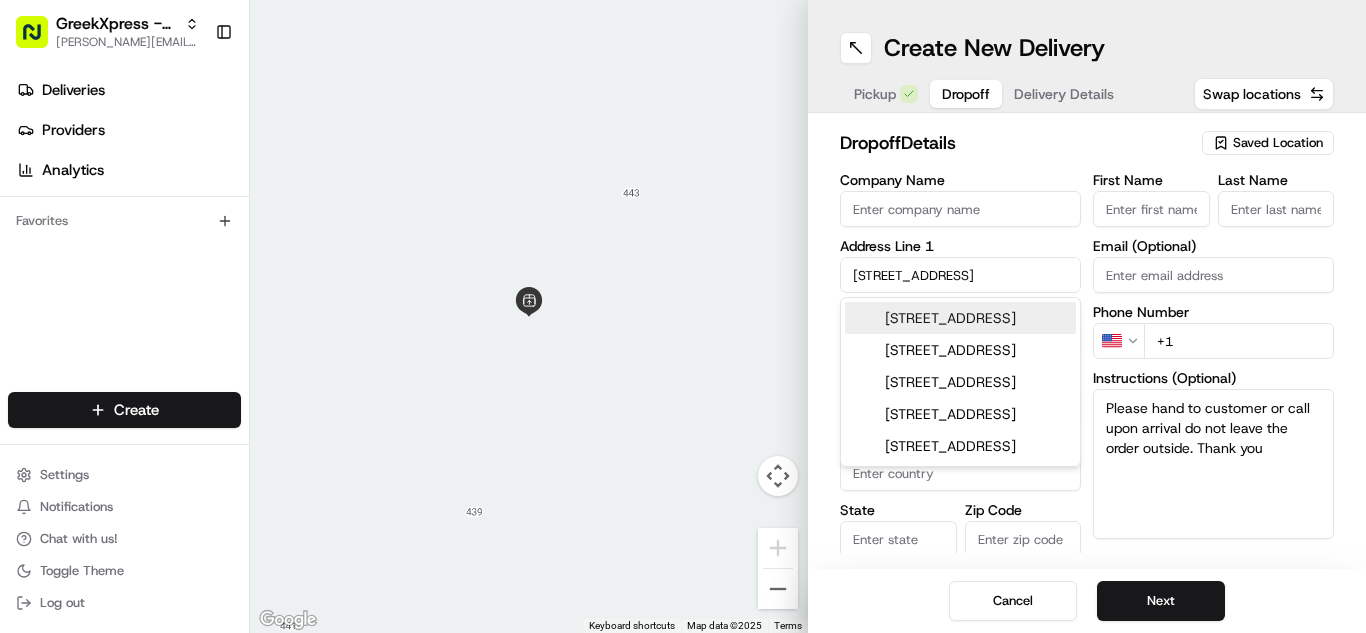 type on "[STREET_ADDRESS]" 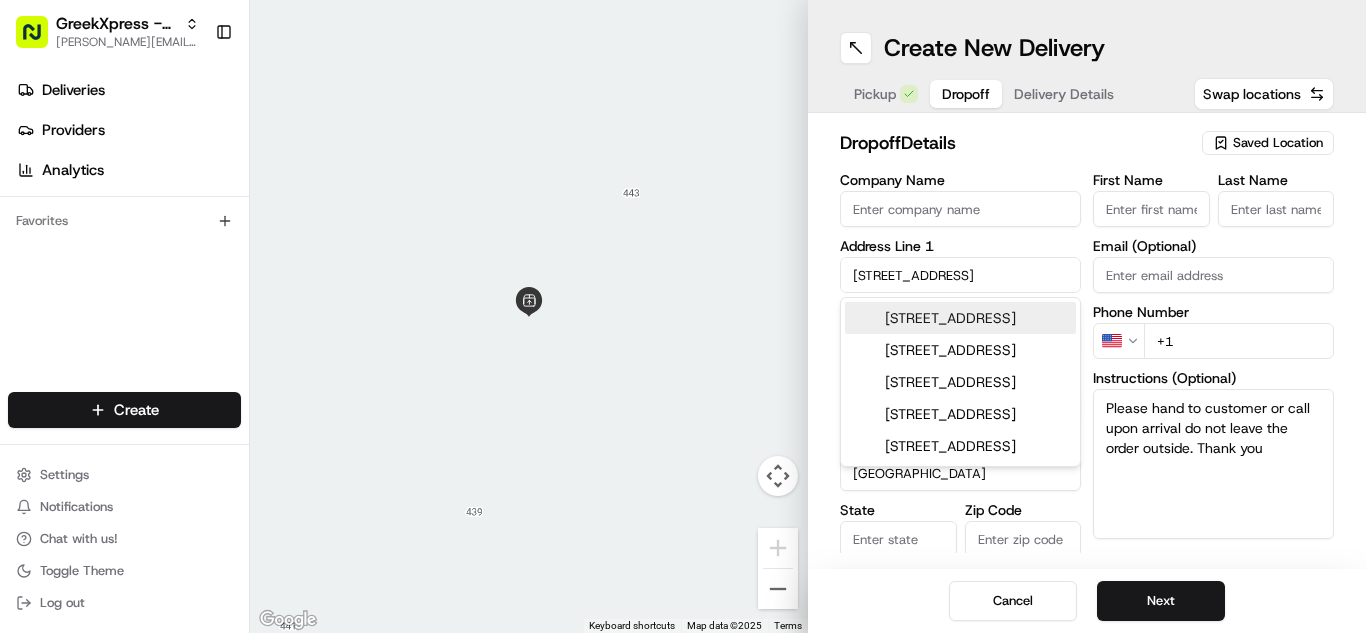 type on "NY" 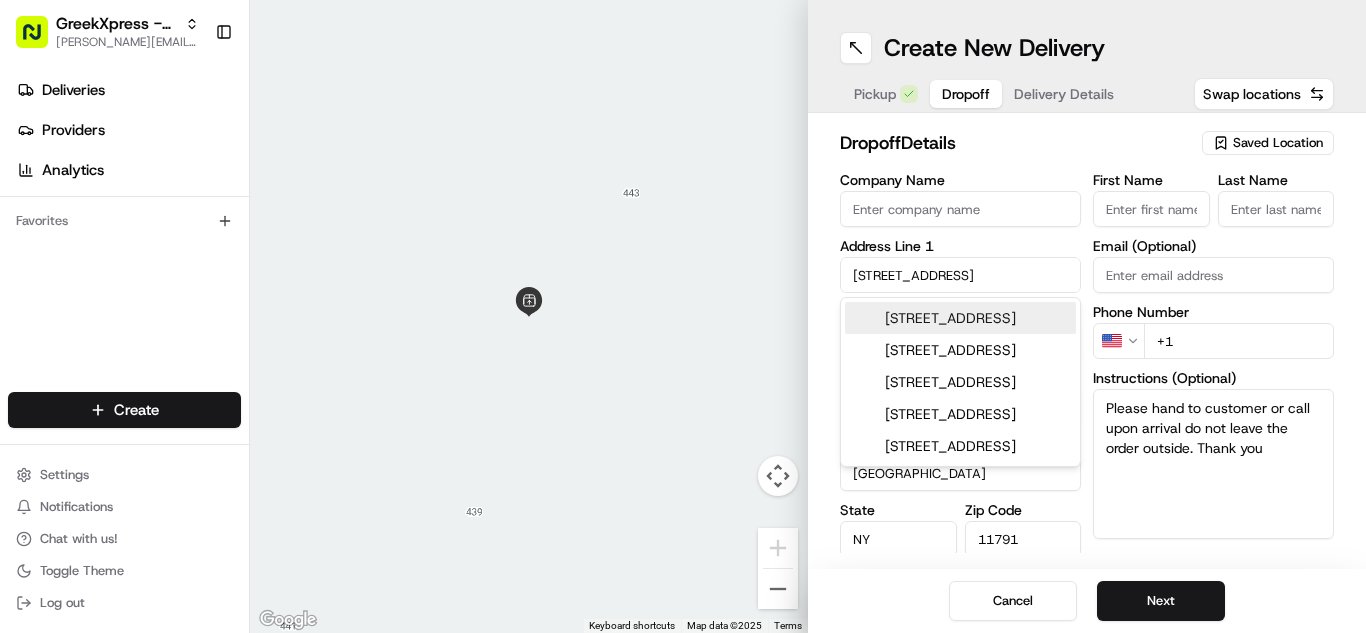 type on "[STREET_ADDRESS]" 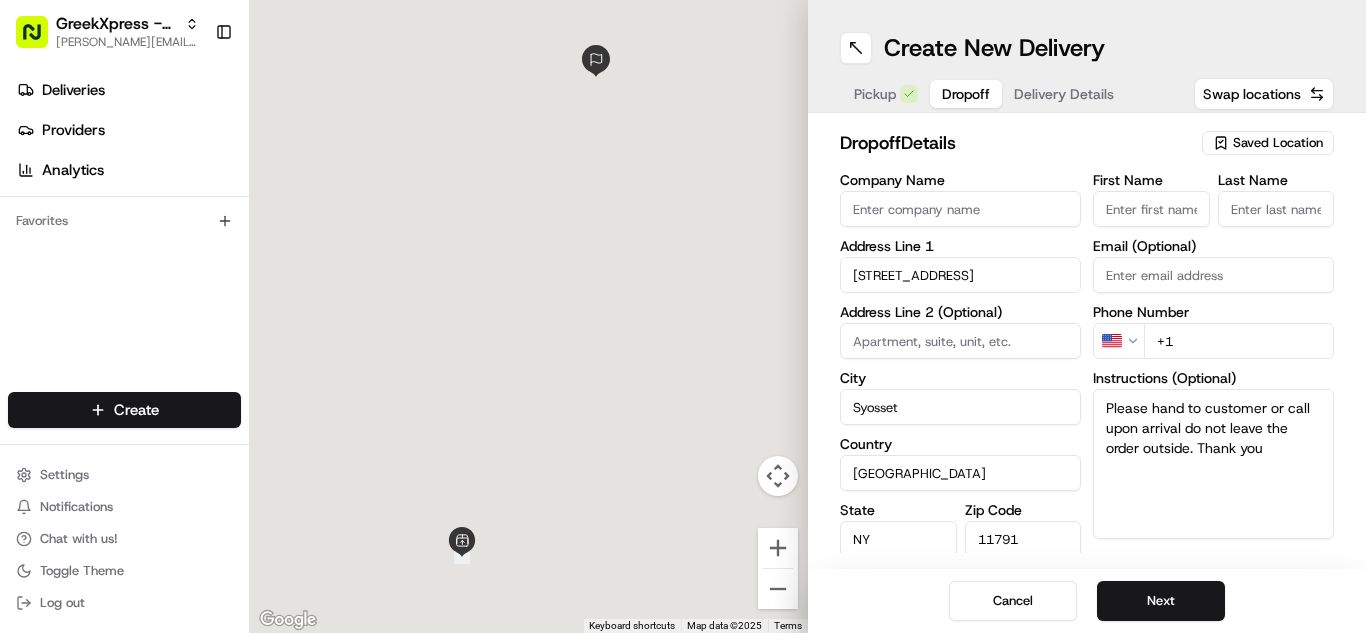 click on "First Name" at bounding box center (1151, 209) 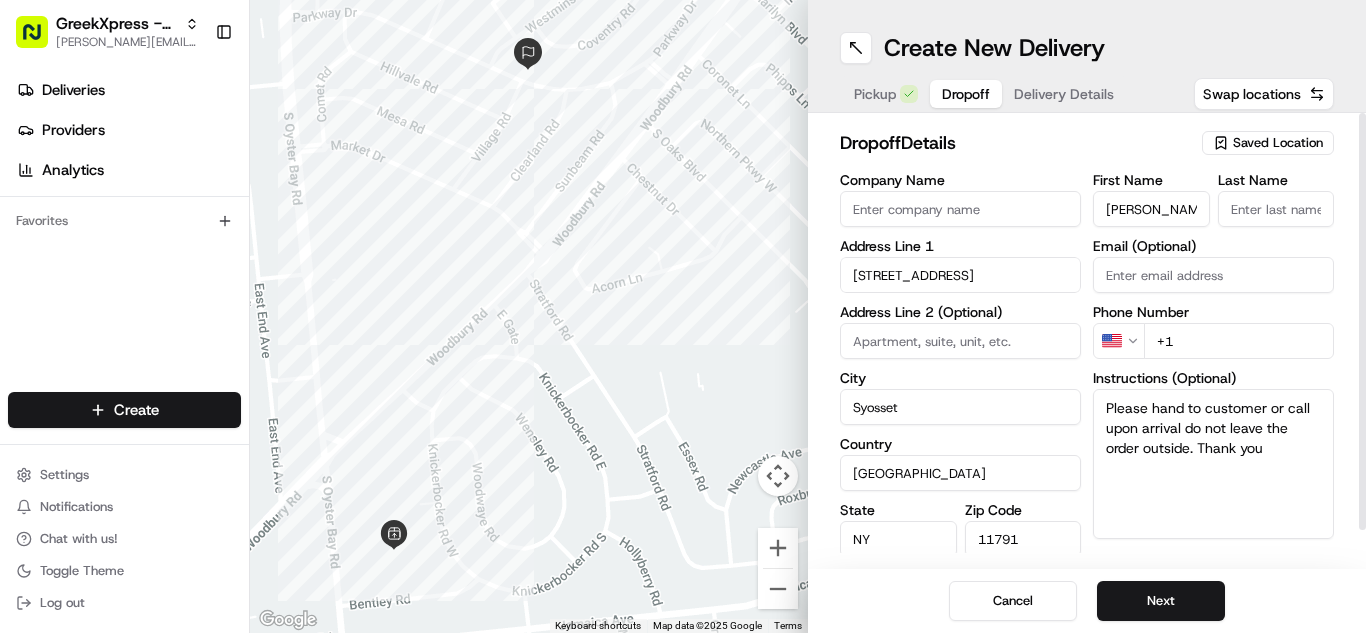 type on "[PERSON_NAME]" 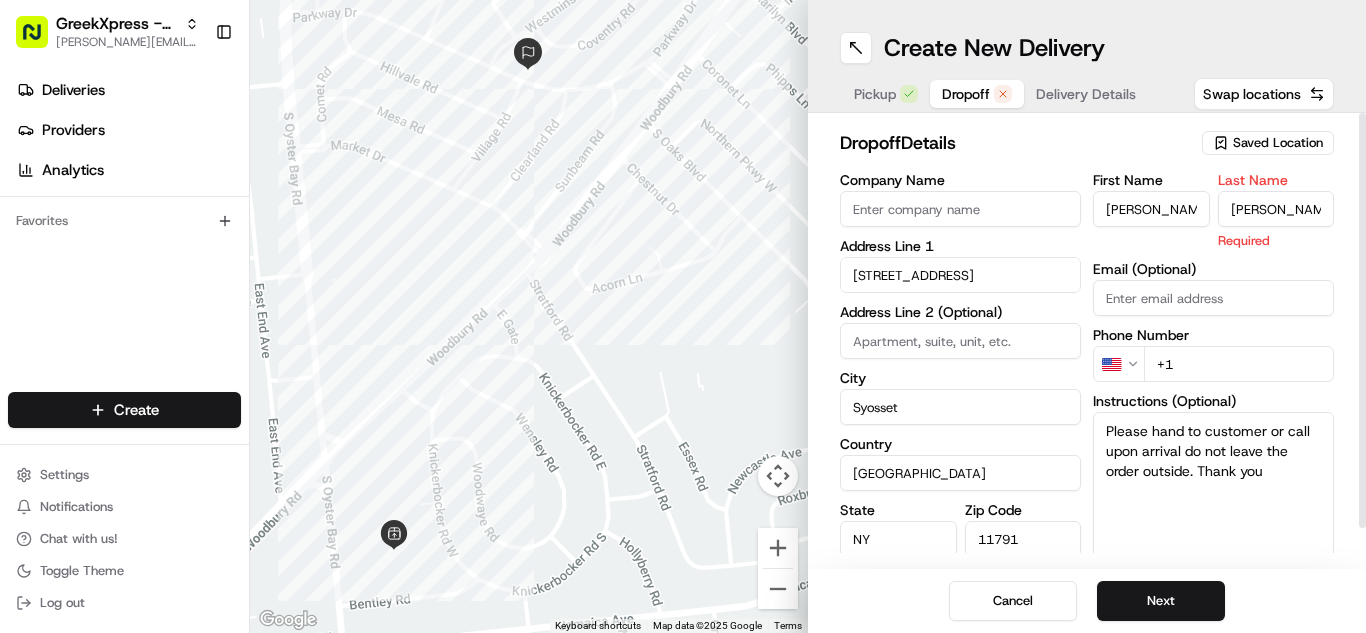 type on "[PERSON_NAME]" 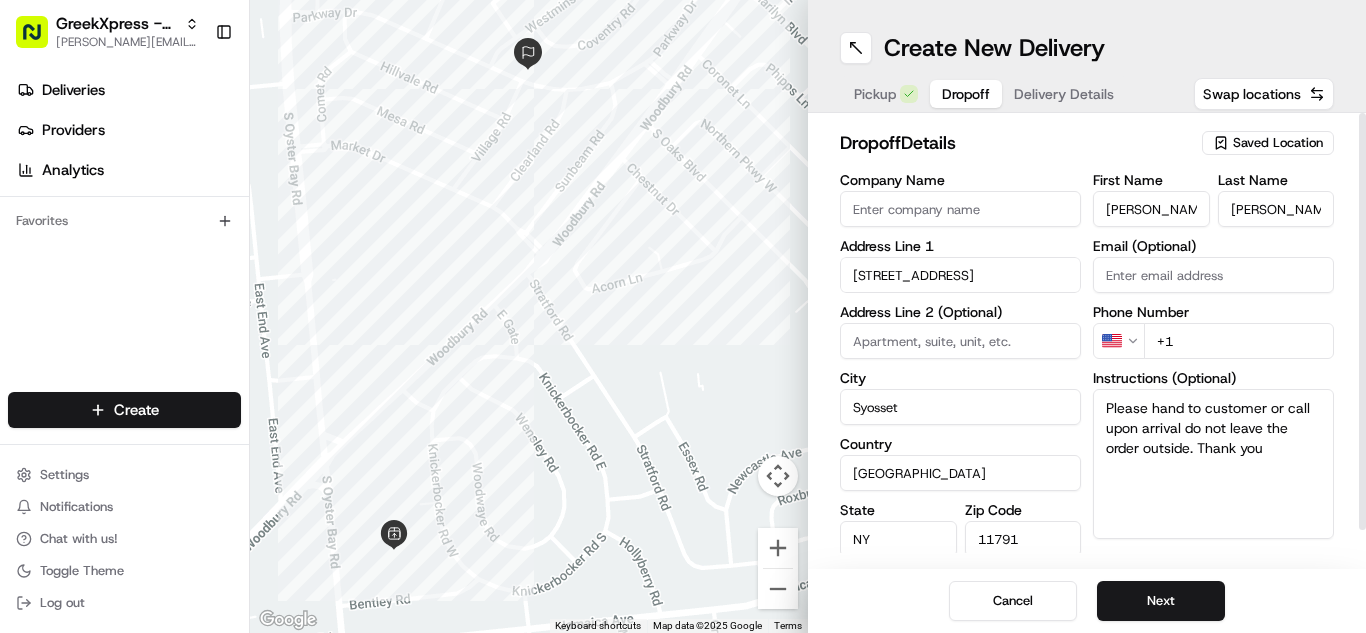 click on "+1" at bounding box center (1239, 341) 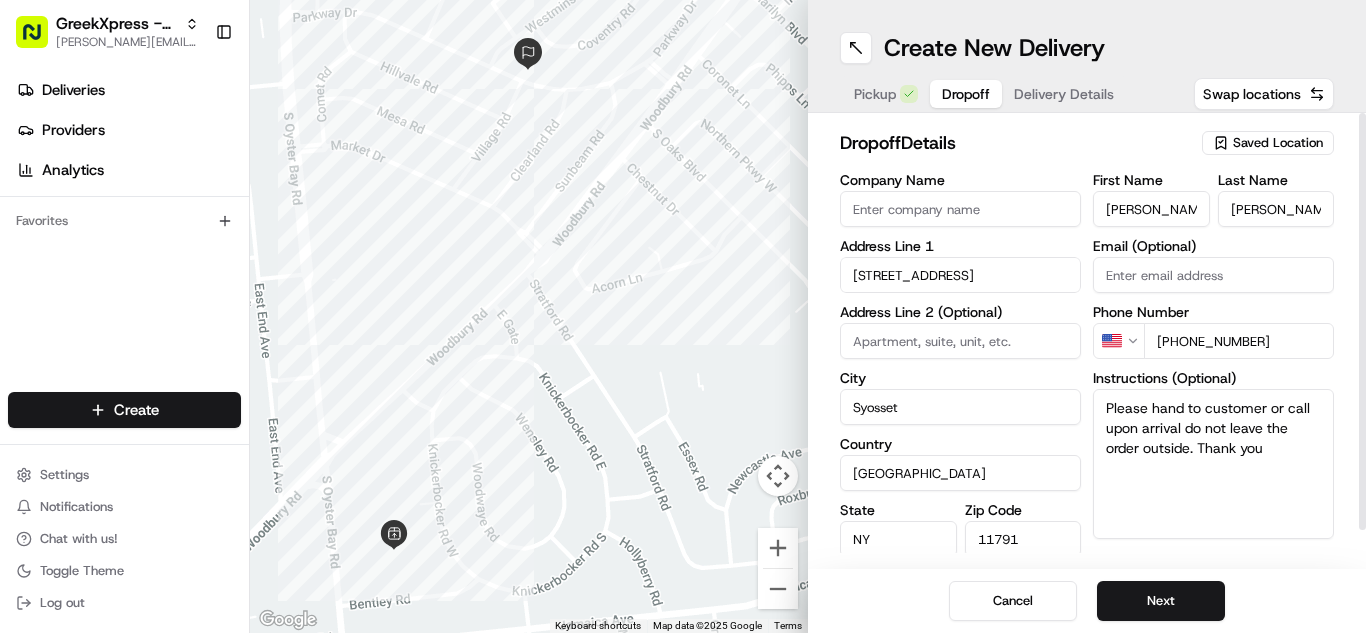 type on "[PHONE_NUMBER]" 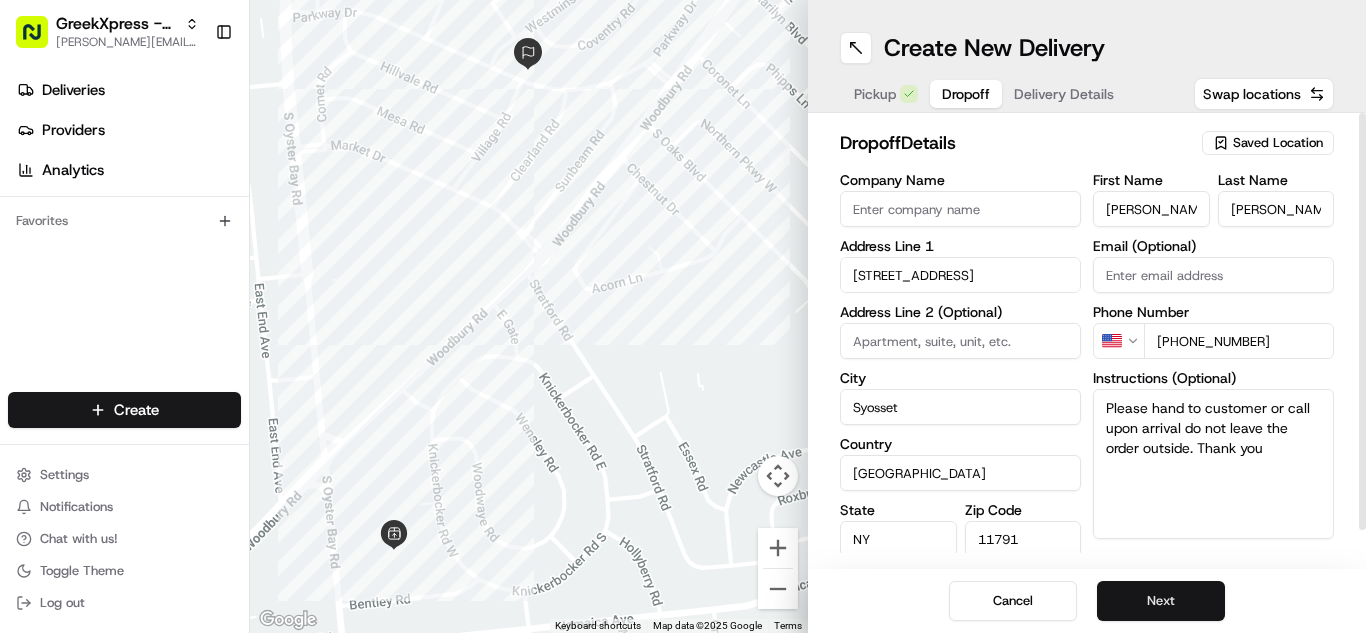 click on "Next" at bounding box center (1161, 601) 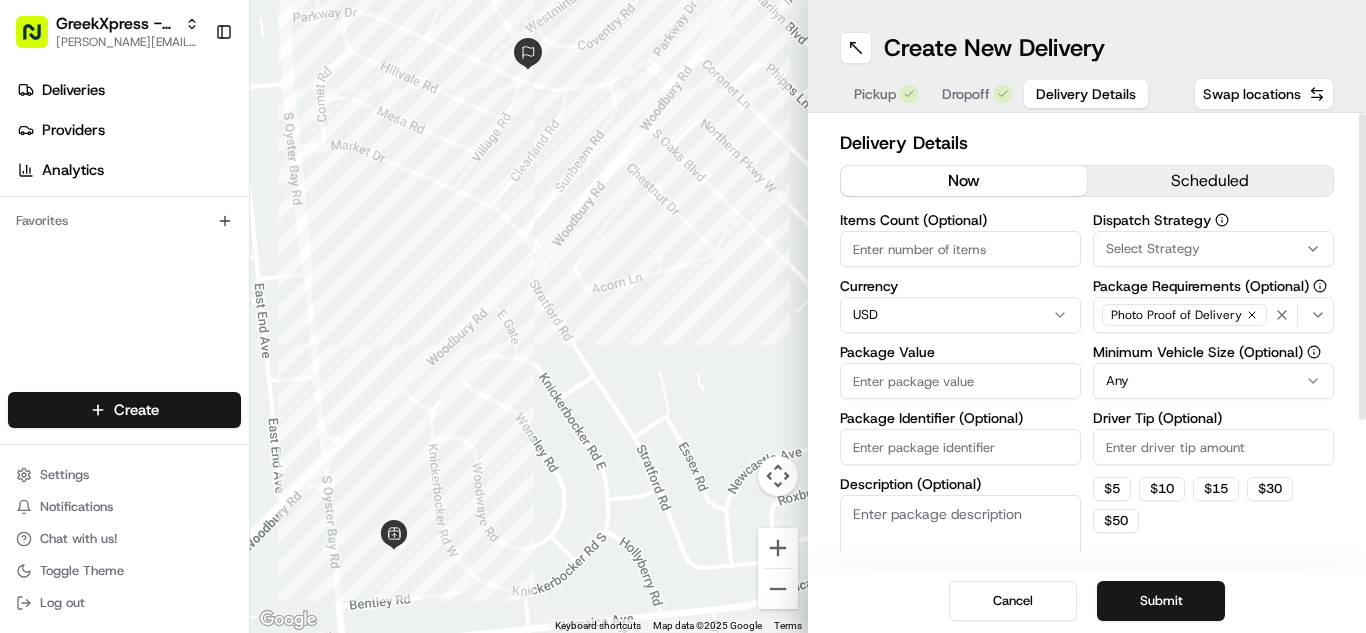 click on "Package Value" at bounding box center (960, 381) 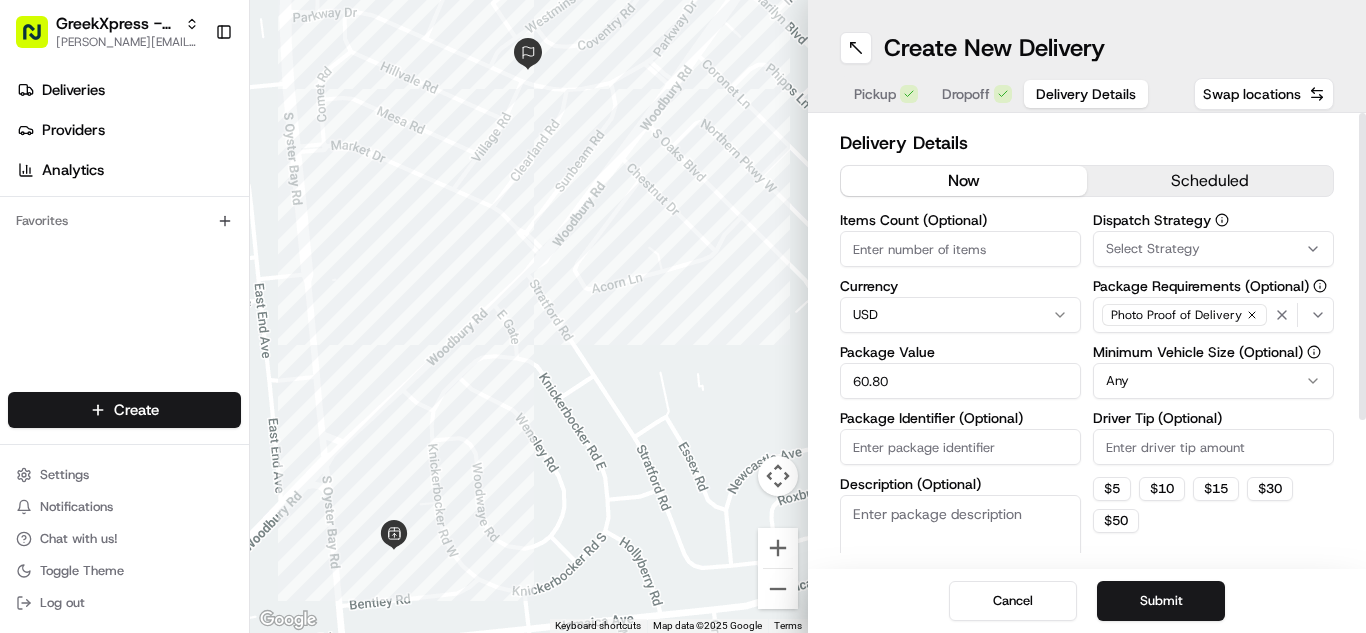 type on "60.80" 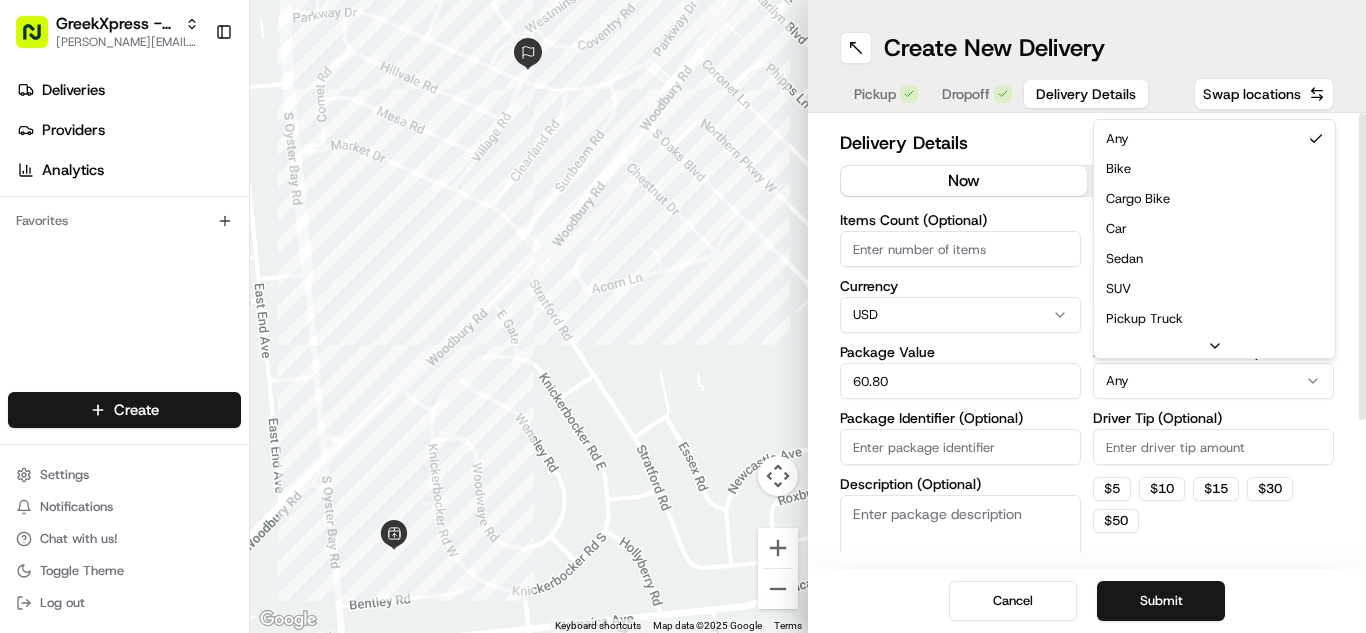 drag, startPoint x: 1201, startPoint y: 240, endPoint x: 1211, endPoint y: 315, distance: 75.66373 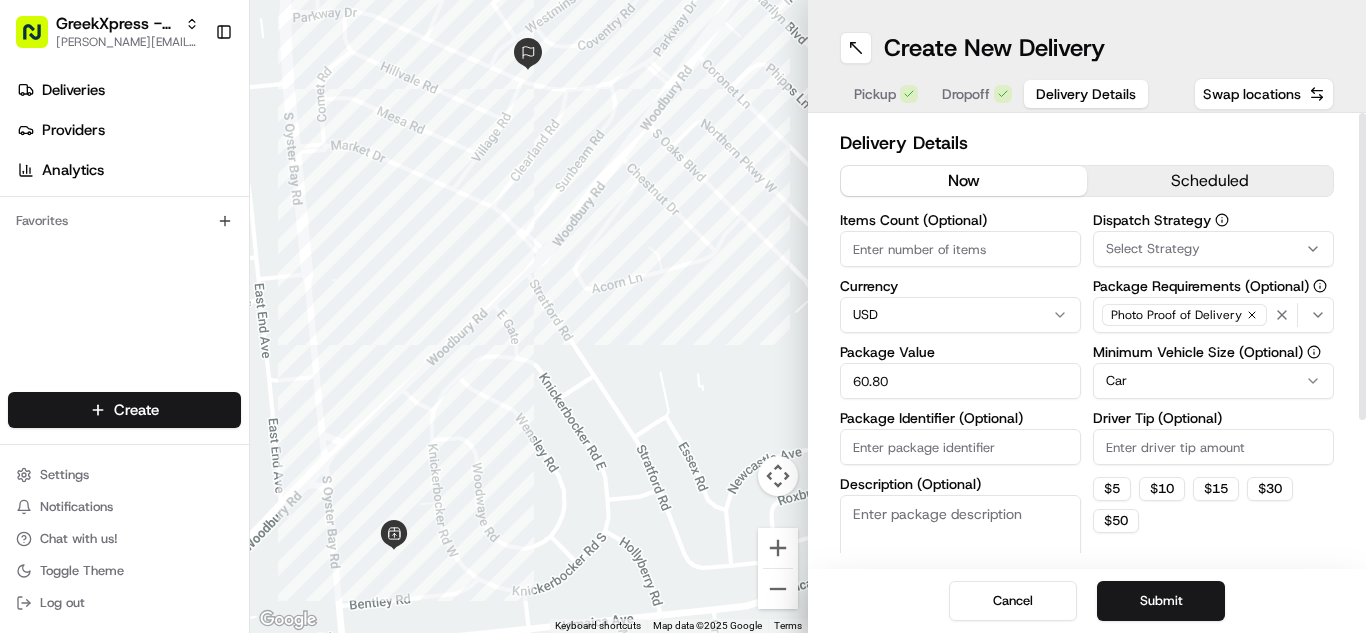 click on "Driver Tip (Optional)" at bounding box center (1213, 447) 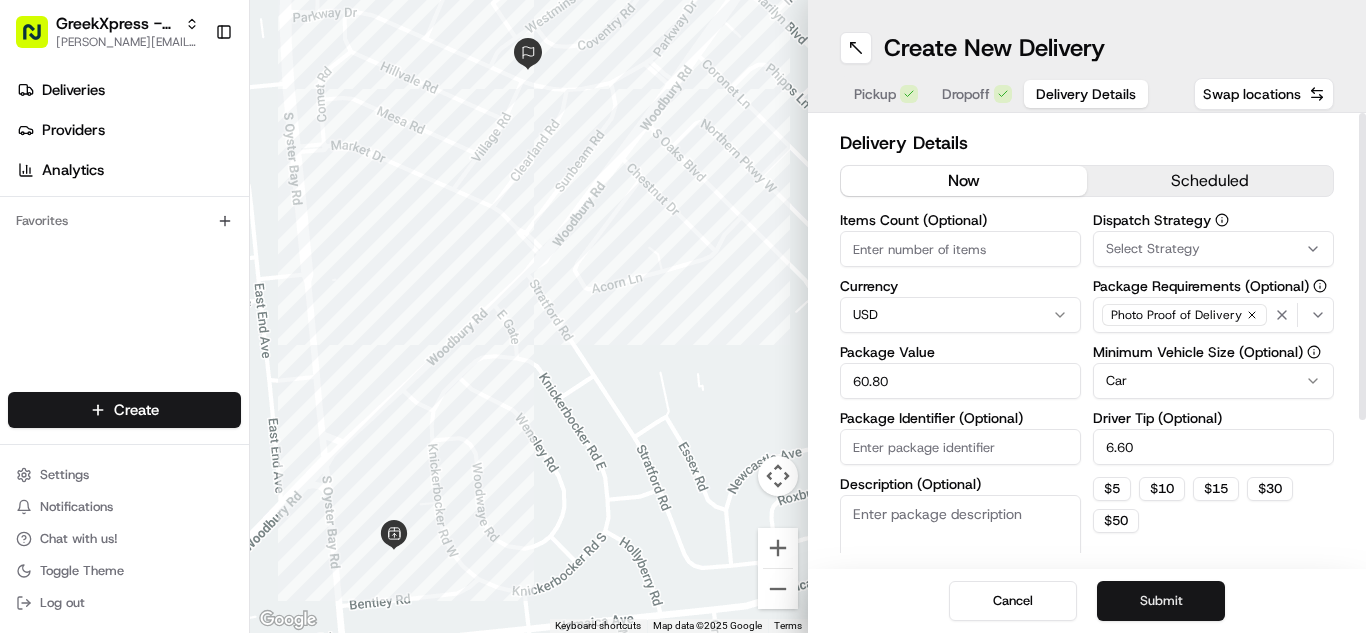 type on "6.60" 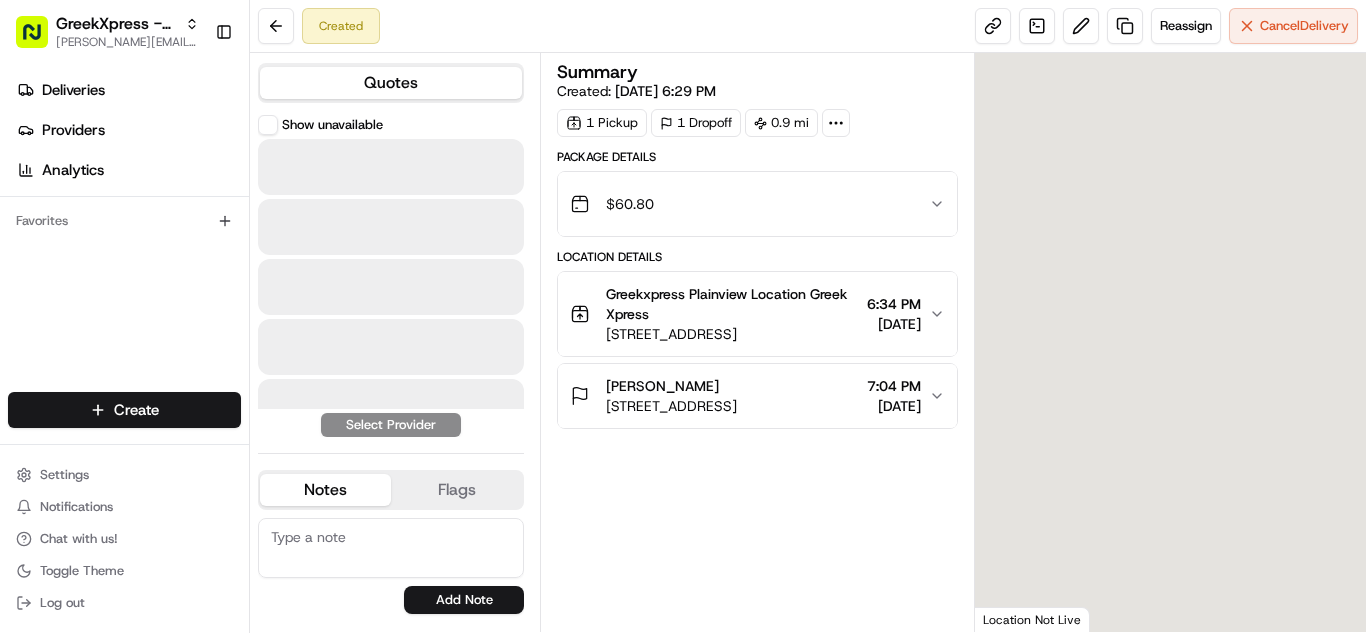 click at bounding box center [391, 167] 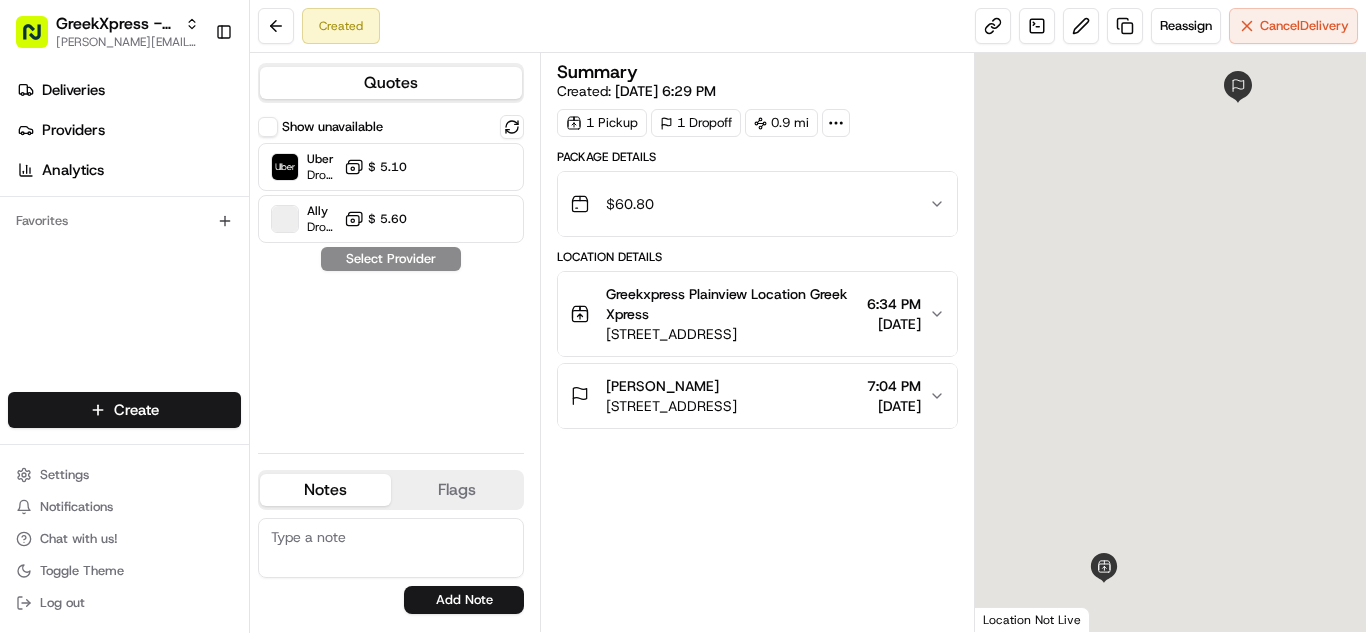 click at bounding box center [463, 167] 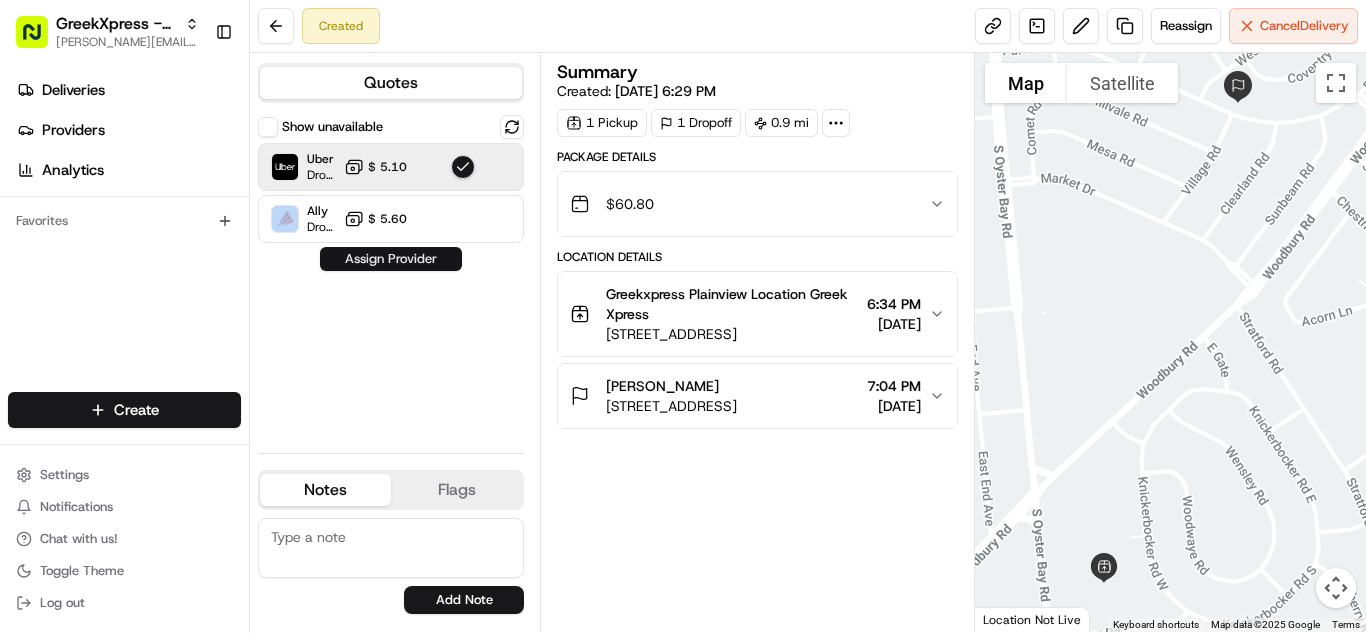 click on "Assign Provider" at bounding box center [391, 259] 